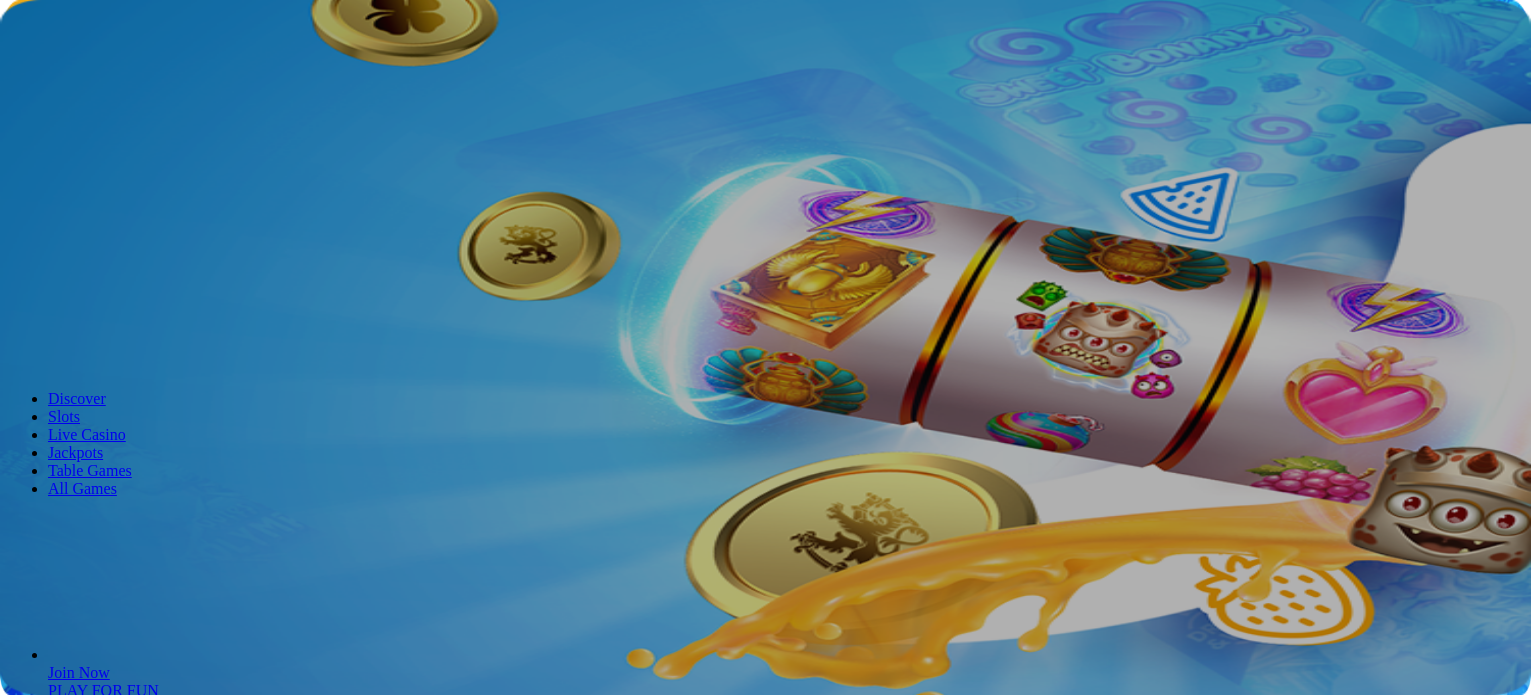 scroll, scrollTop: 0, scrollLeft: 0, axis: both 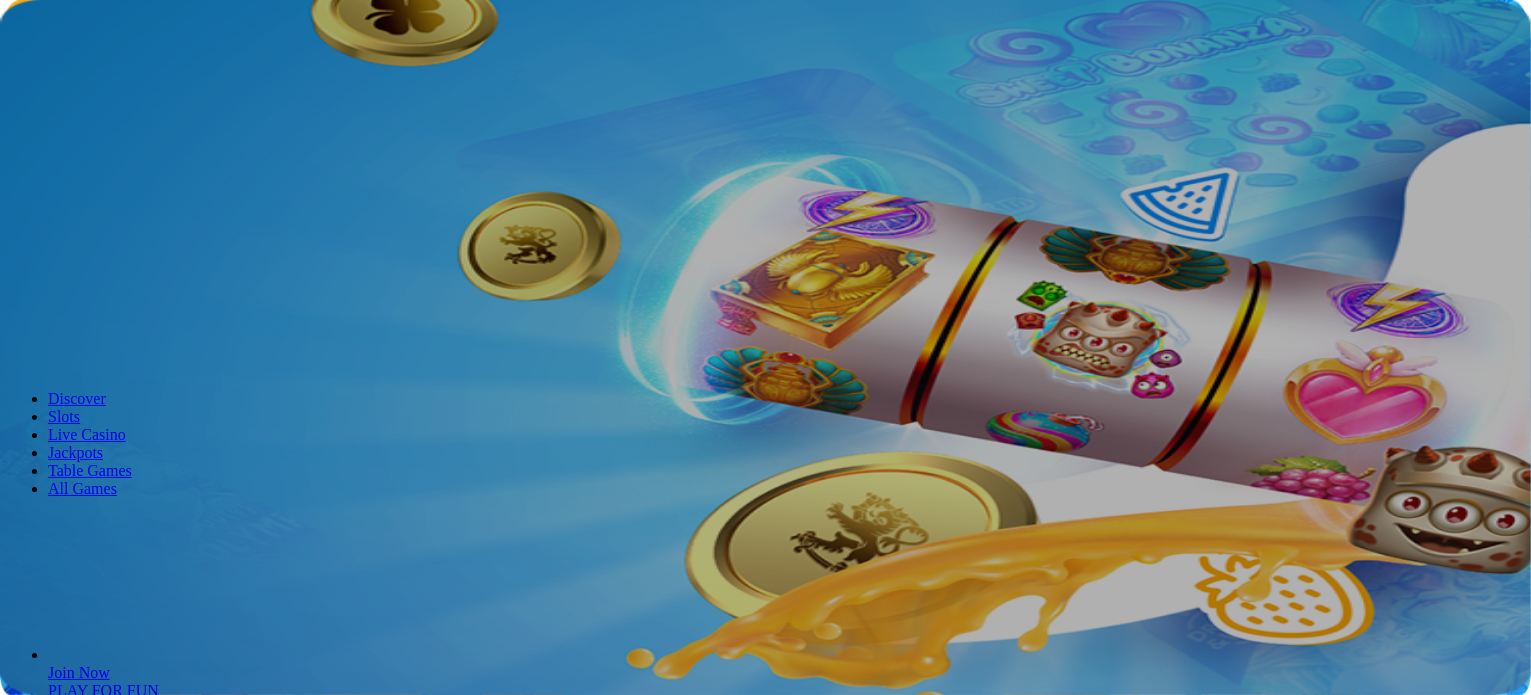 click on "Log in" at bounding box center [105, 72] 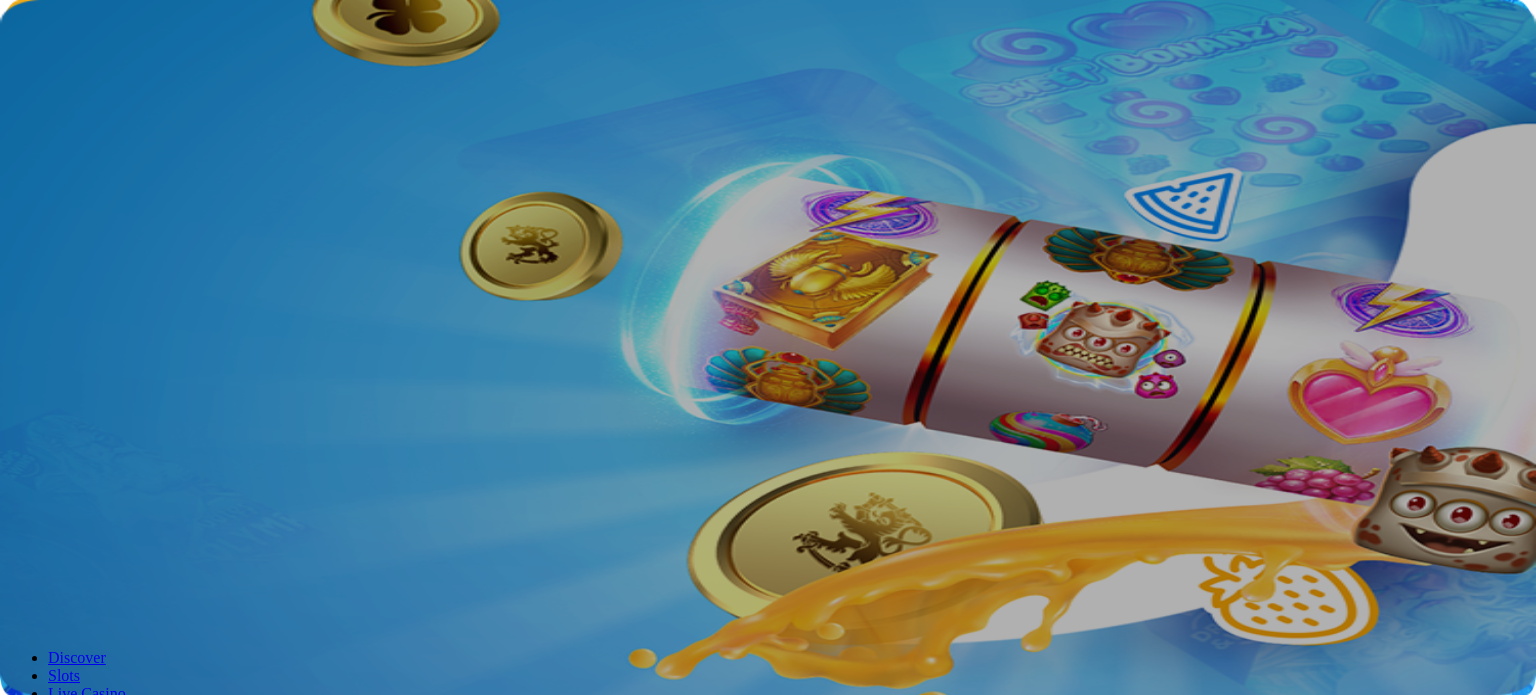 click at bounding box center (79, 301) 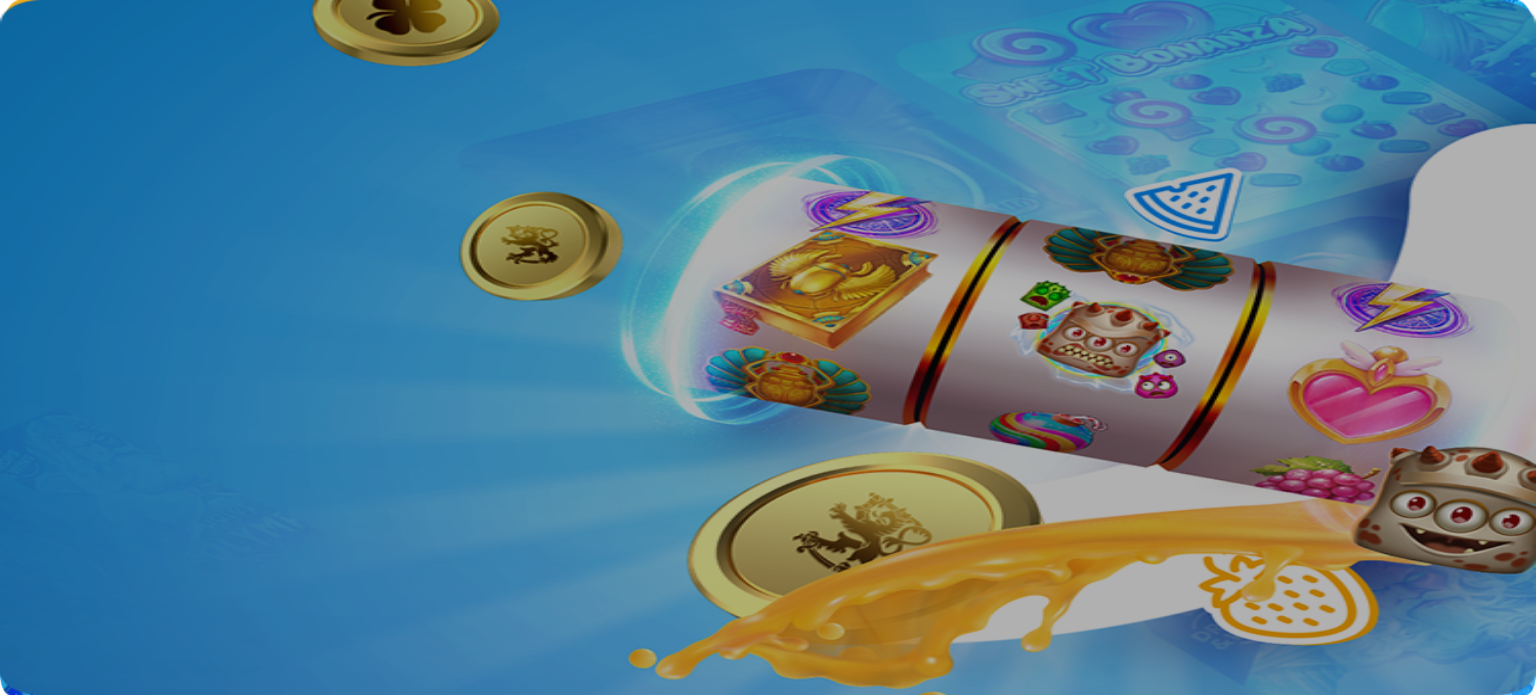 click on "Join Now" at bounding box center (43, 72) 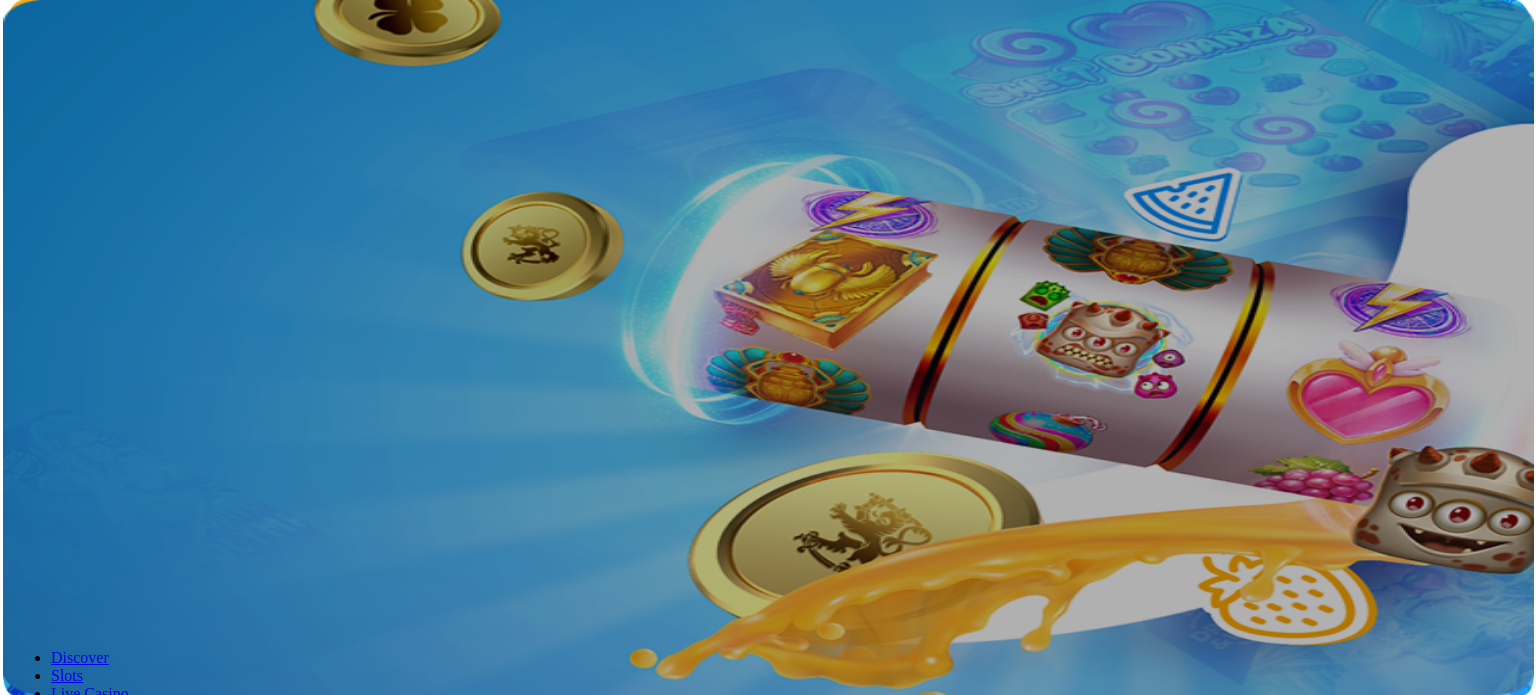 scroll, scrollTop: 0, scrollLeft: 0, axis: both 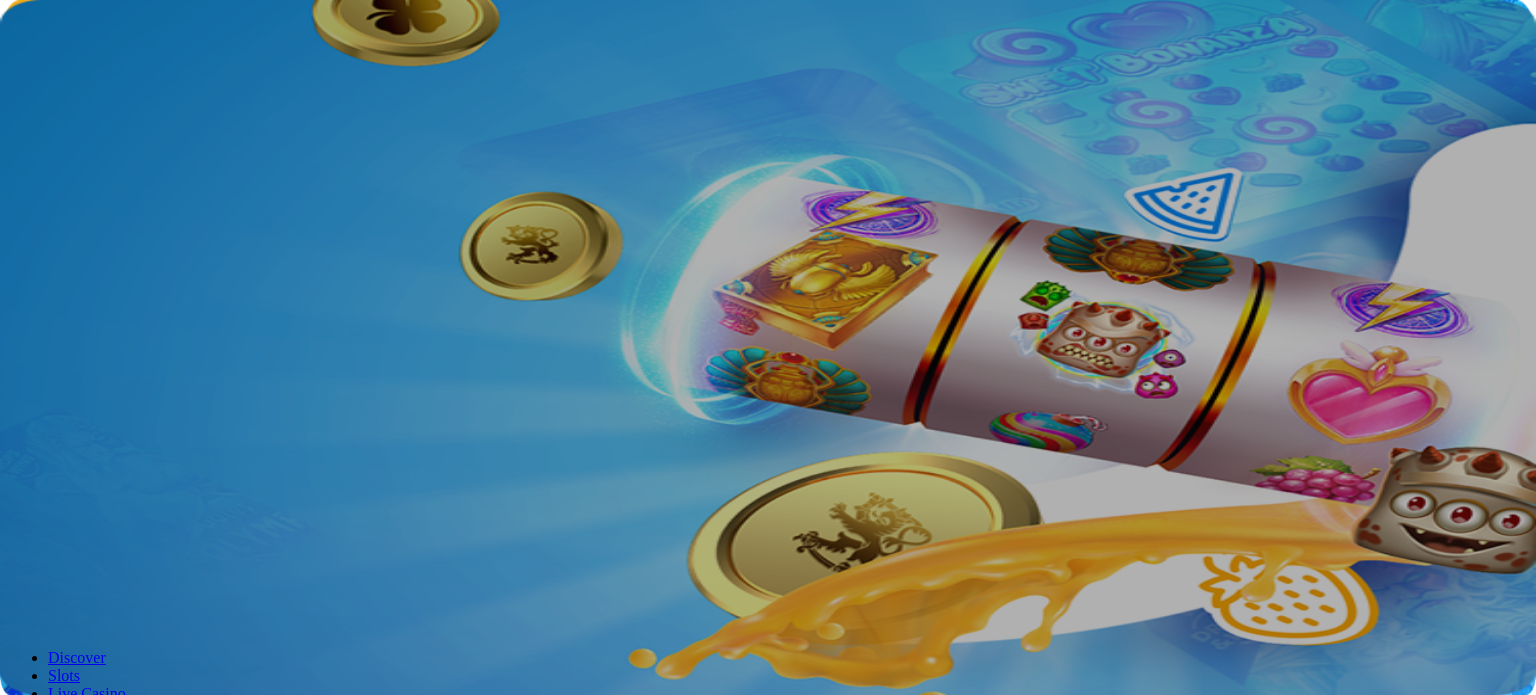 click on "Join Now" at bounding box center (43, 72) 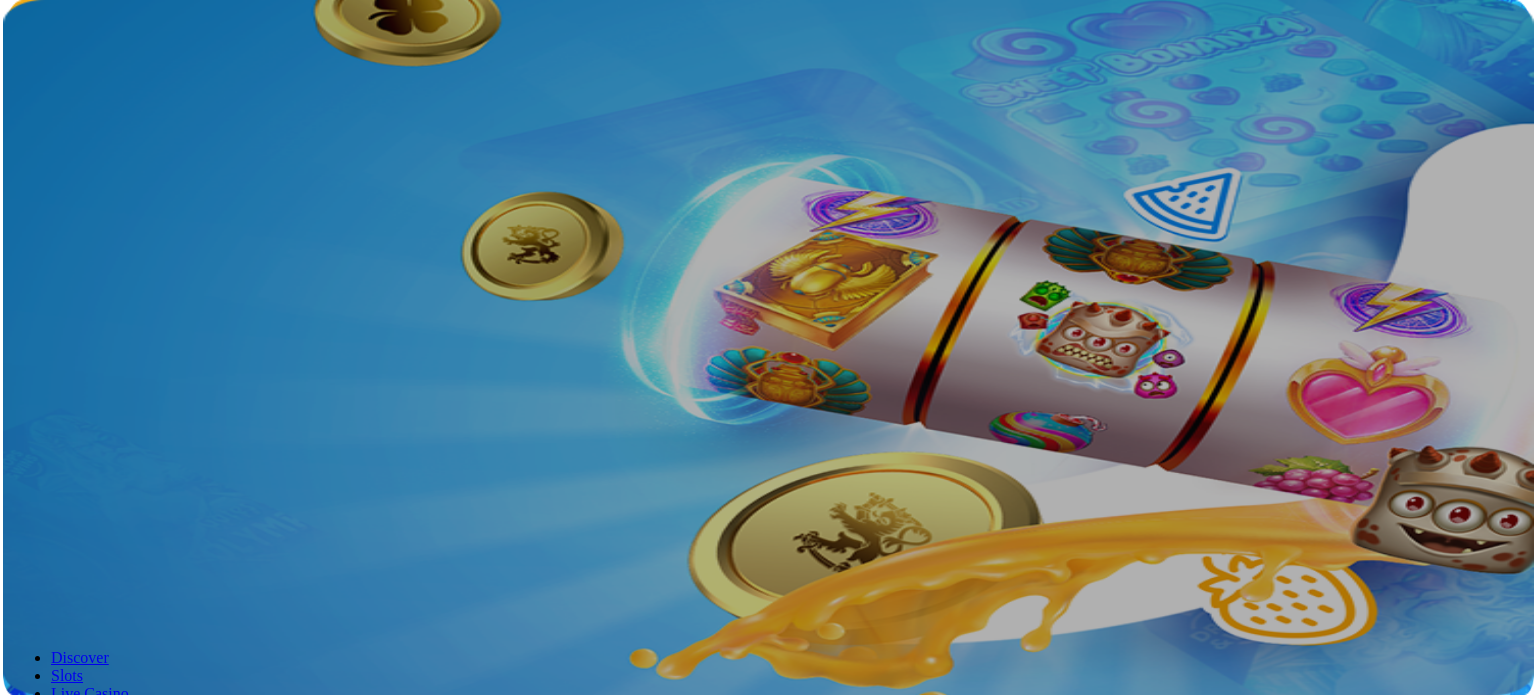 scroll, scrollTop: 0, scrollLeft: 0, axis: both 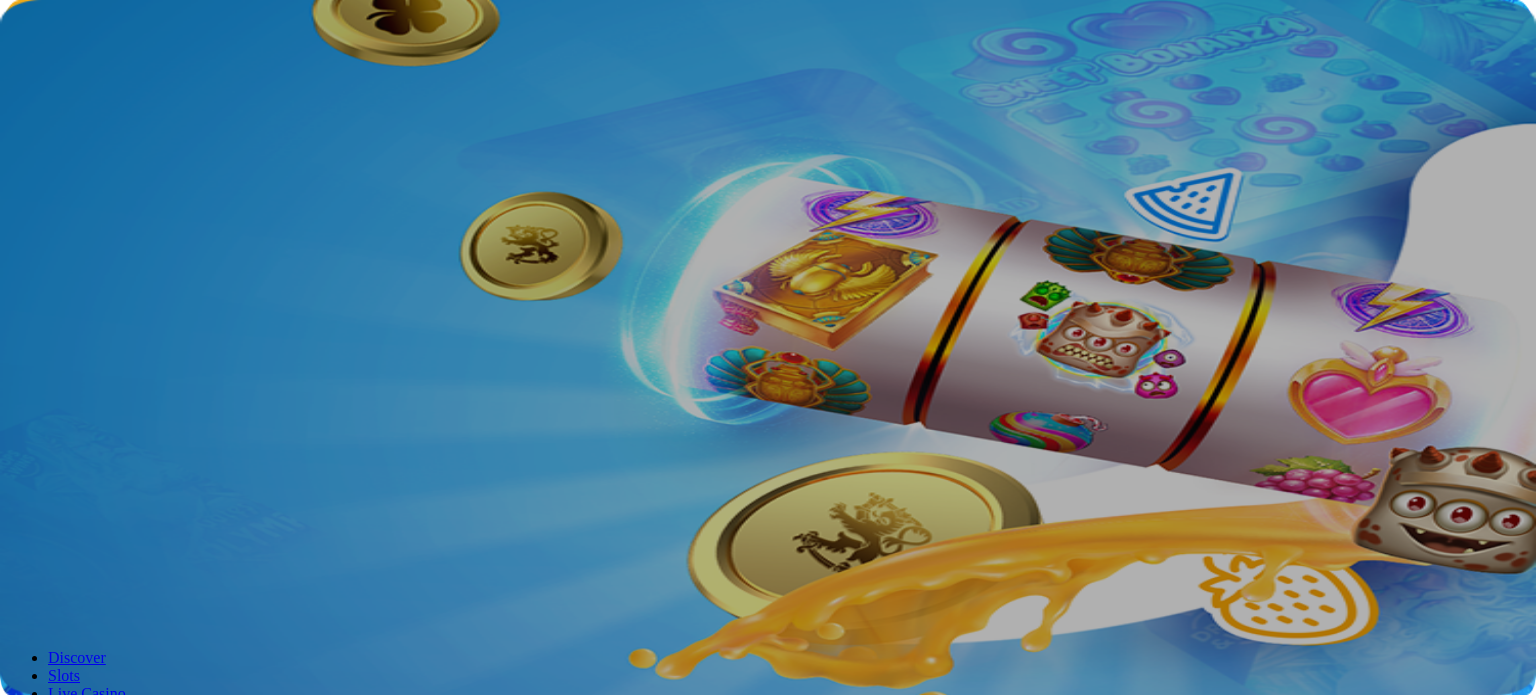 click at bounding box center [79, 301] 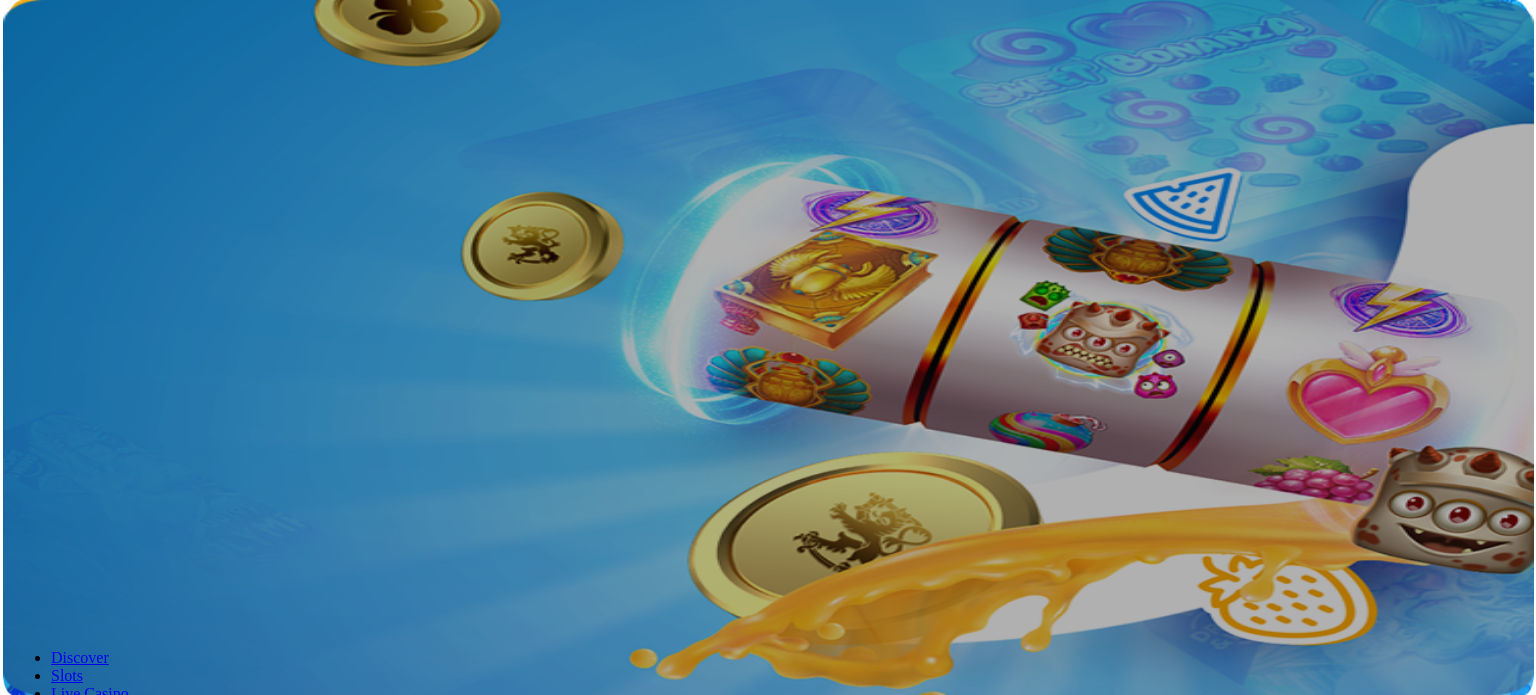 scroll, scrollTop: 0, scrollLeft: 0, axis: both 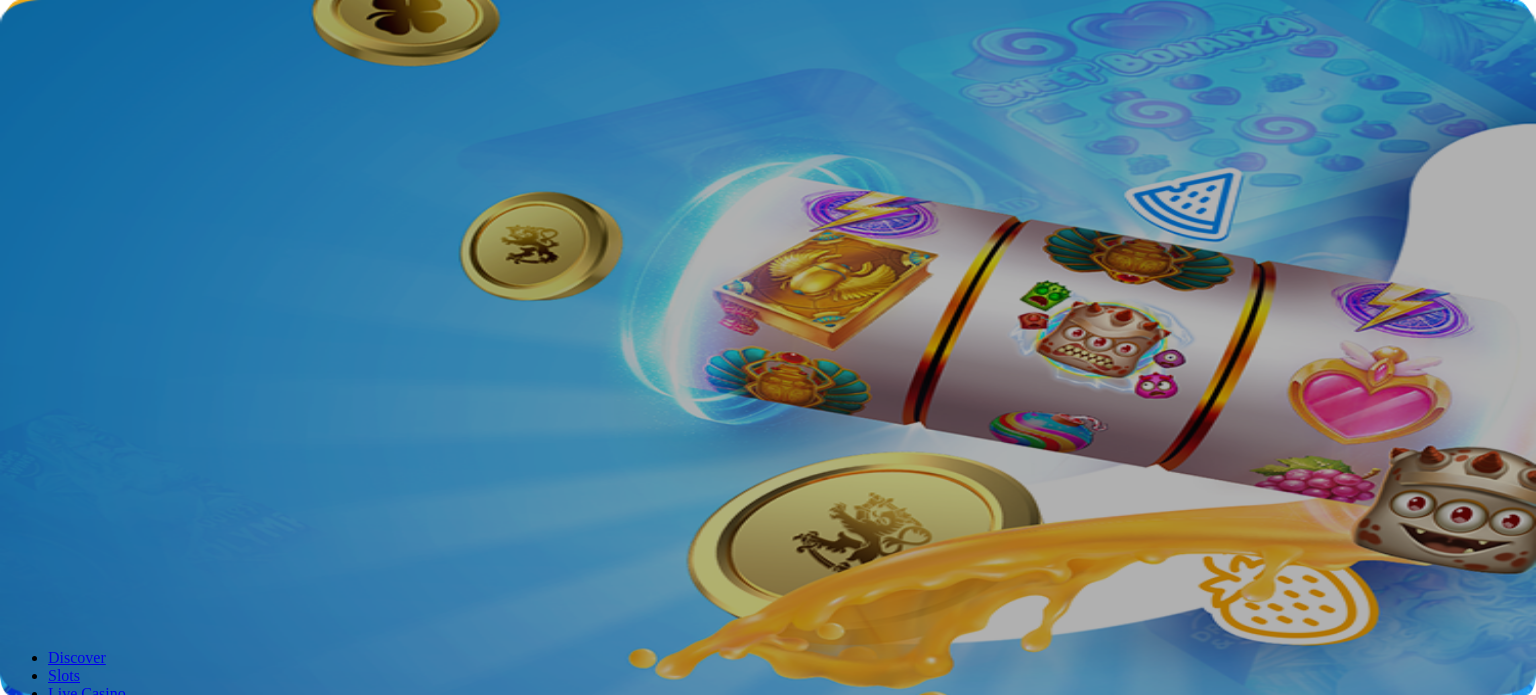 click on "Join Now" at bounding box center [43, 72] 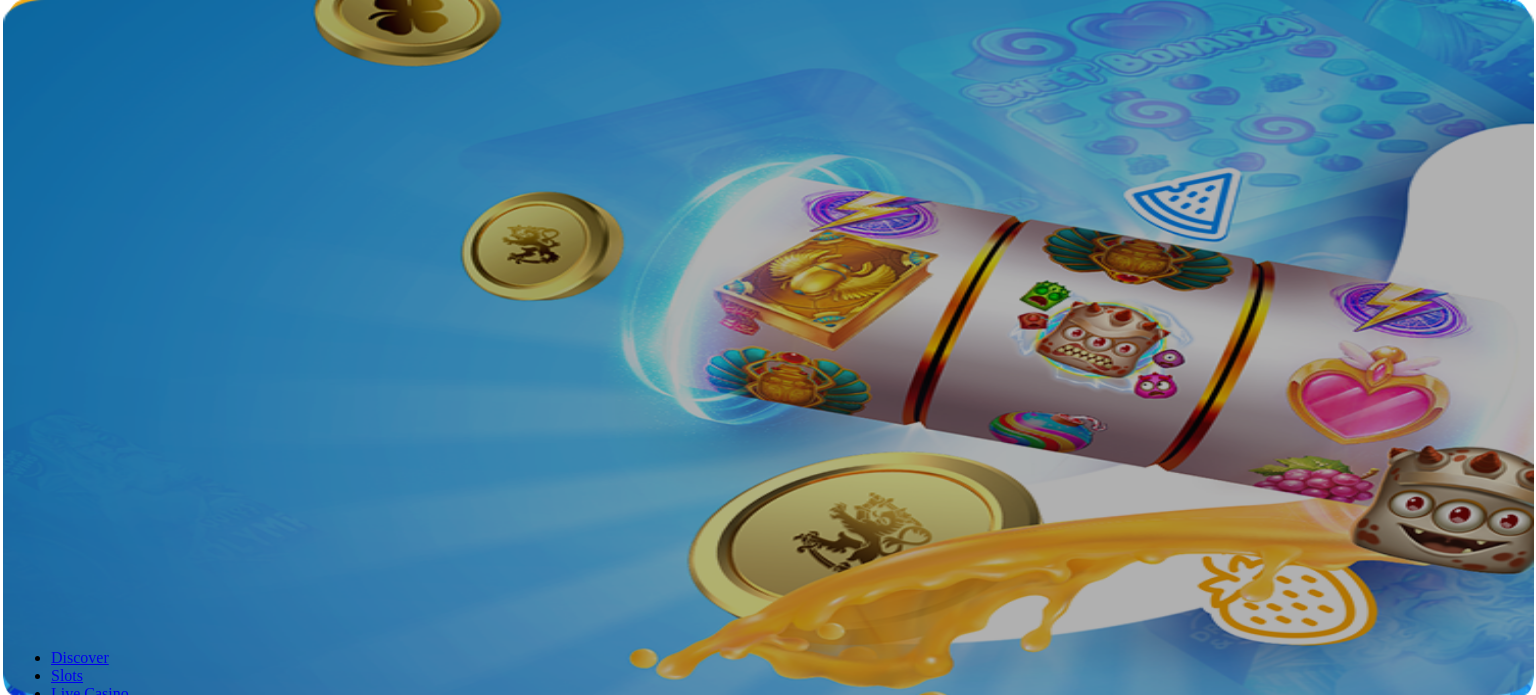 scroll, scrollTop: 0, scrollLeft: 0, axis: both 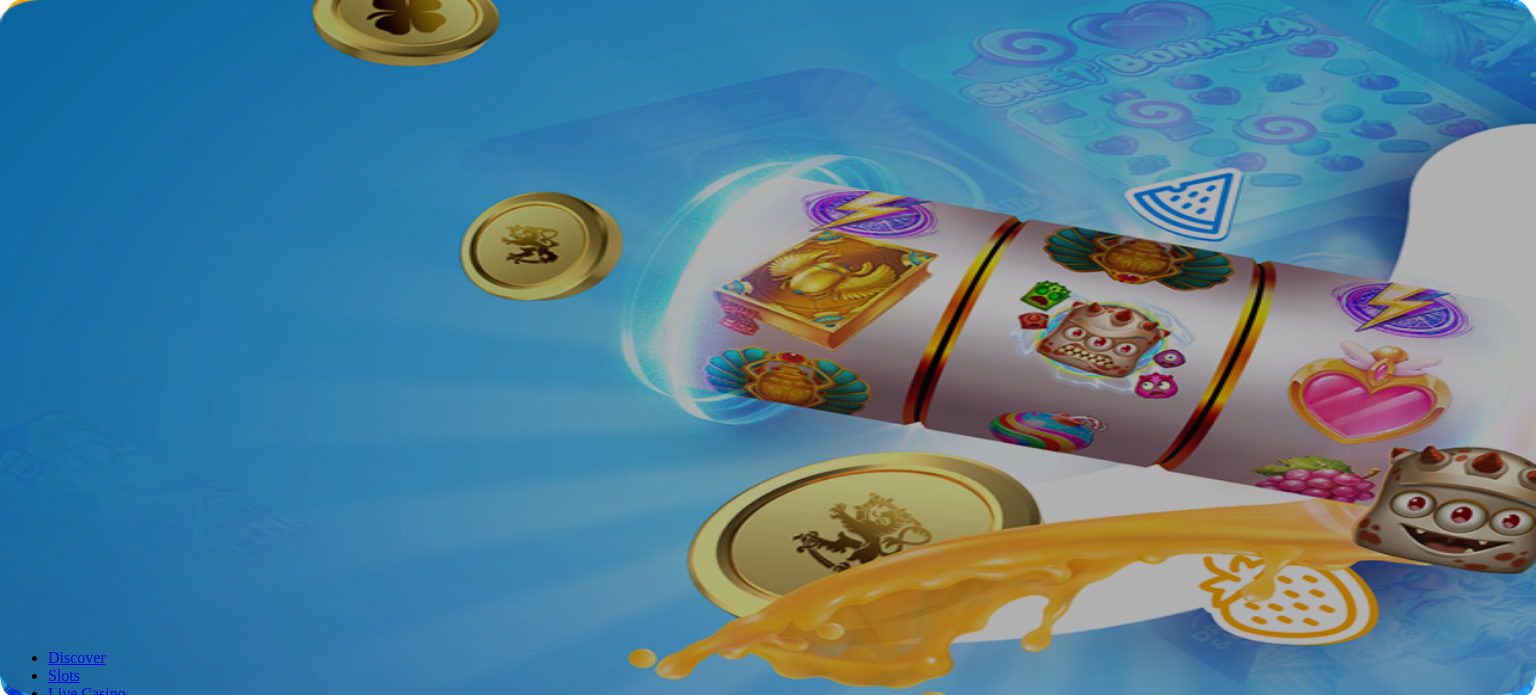 click on "Join Now" at bounding box center (43, 72) 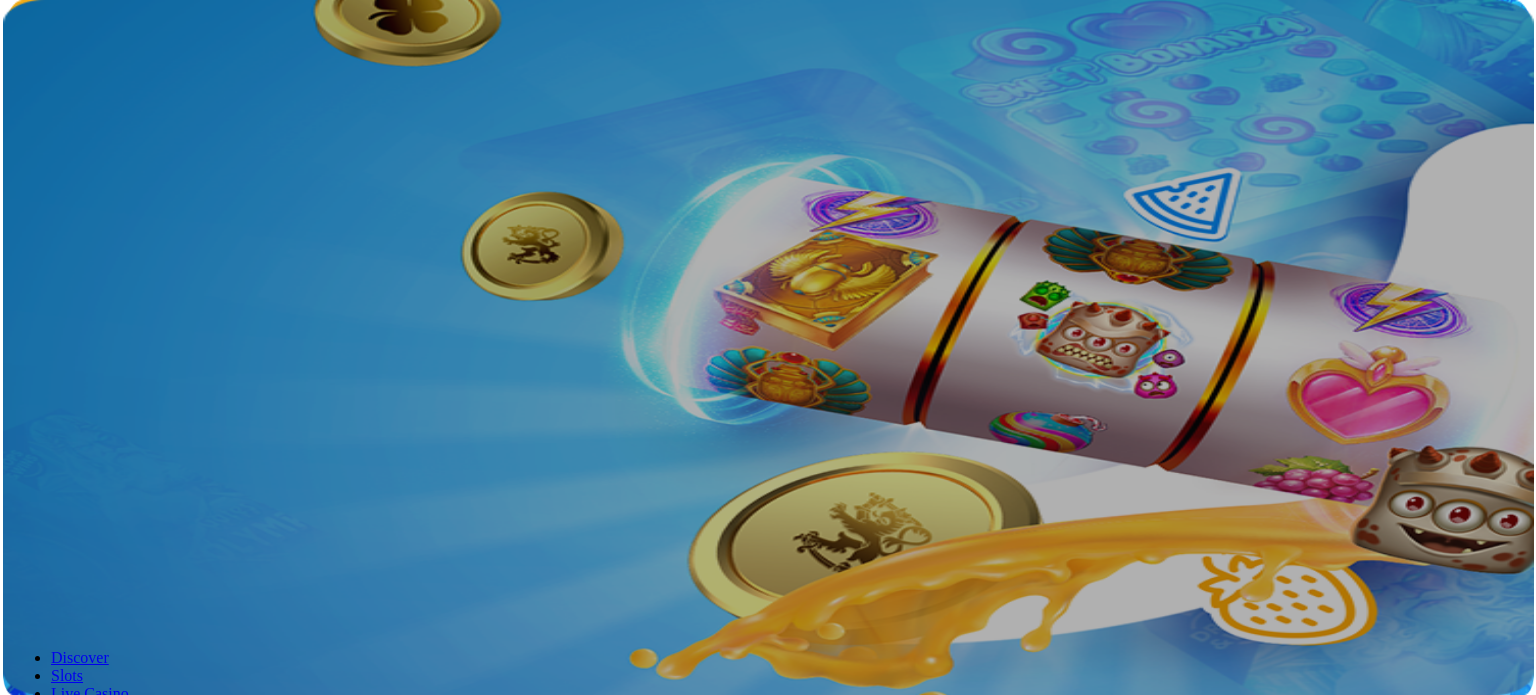 scroll, scrollTop: 0, scrollLeft: 0, axis: both 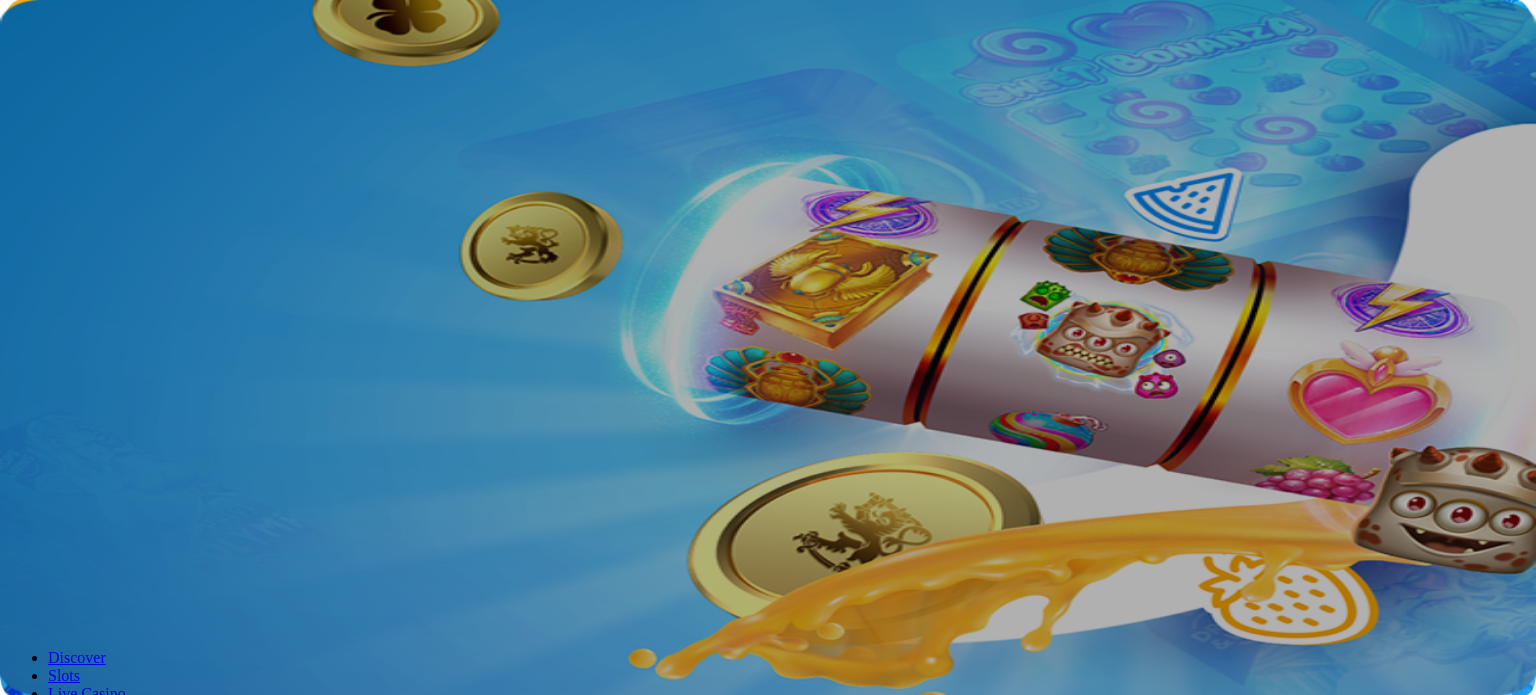 click on "Join Now" at bounding box center [43, 72] 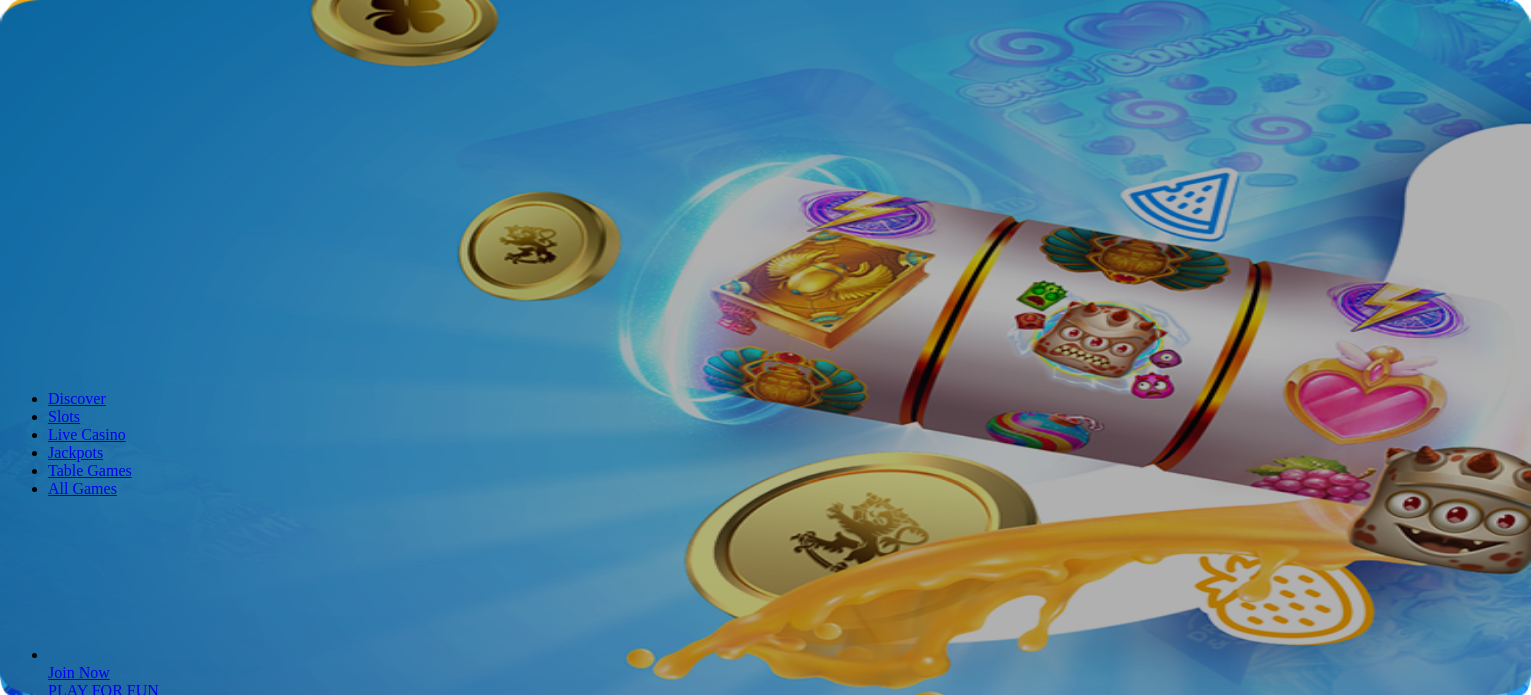 scroll, scrollTop: 0, scrollLeft: 0, axis: both 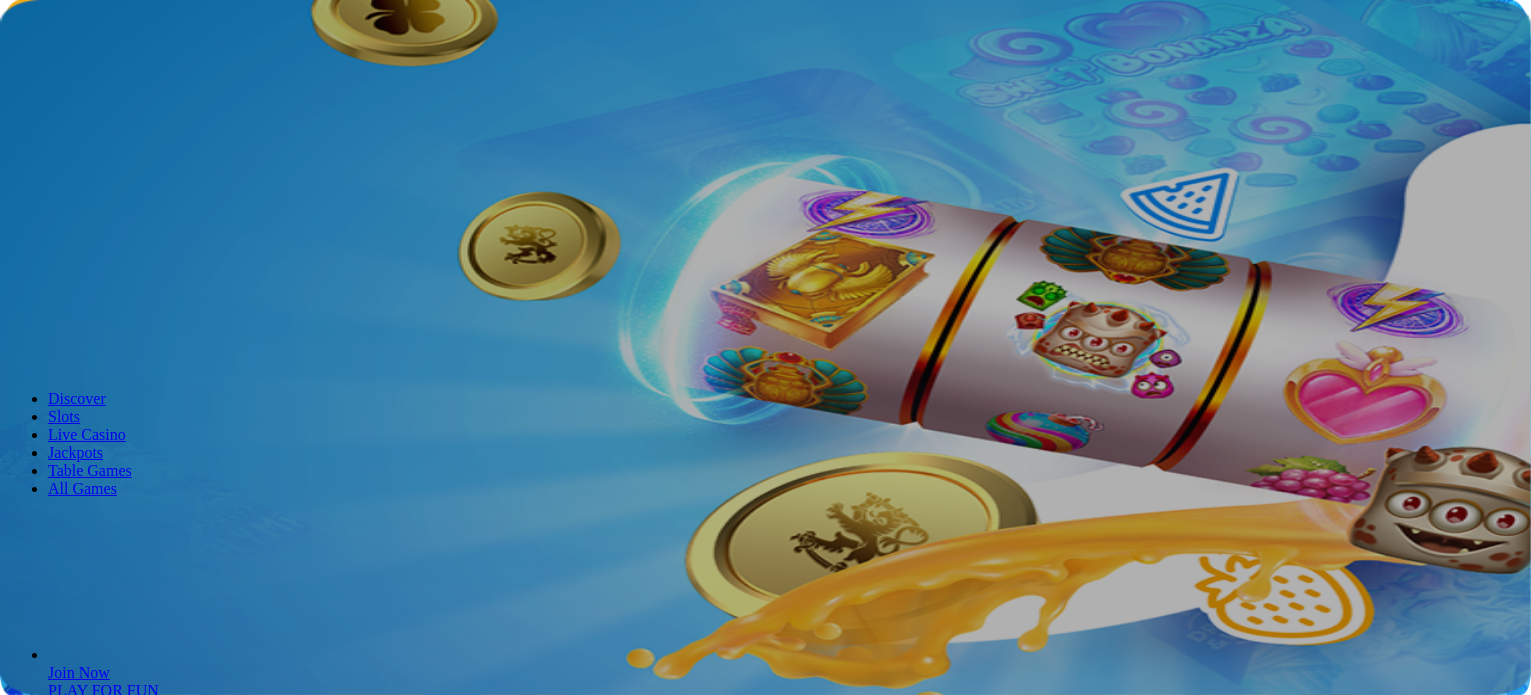 click on "Join Now" at bounding box center (43, 72) 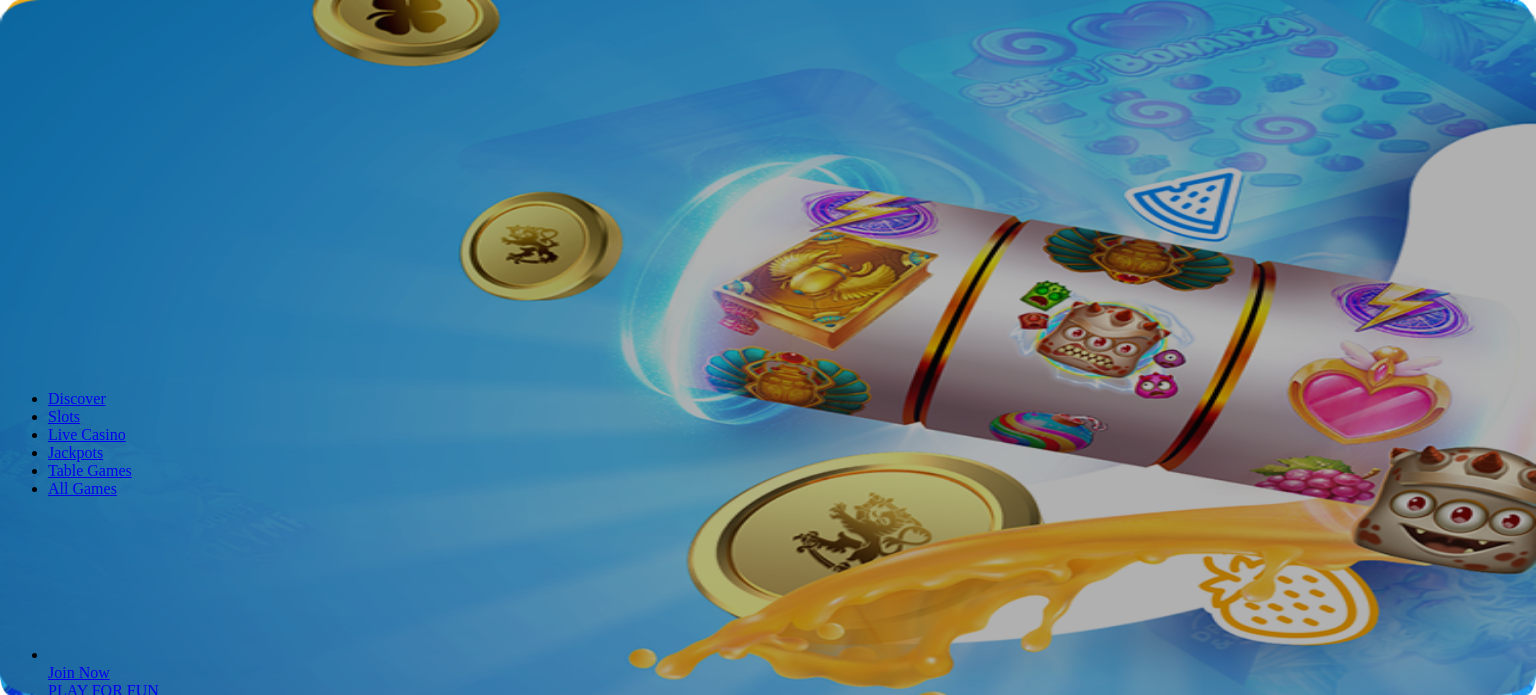 click on "OK" at bounding box center [25, 6071] 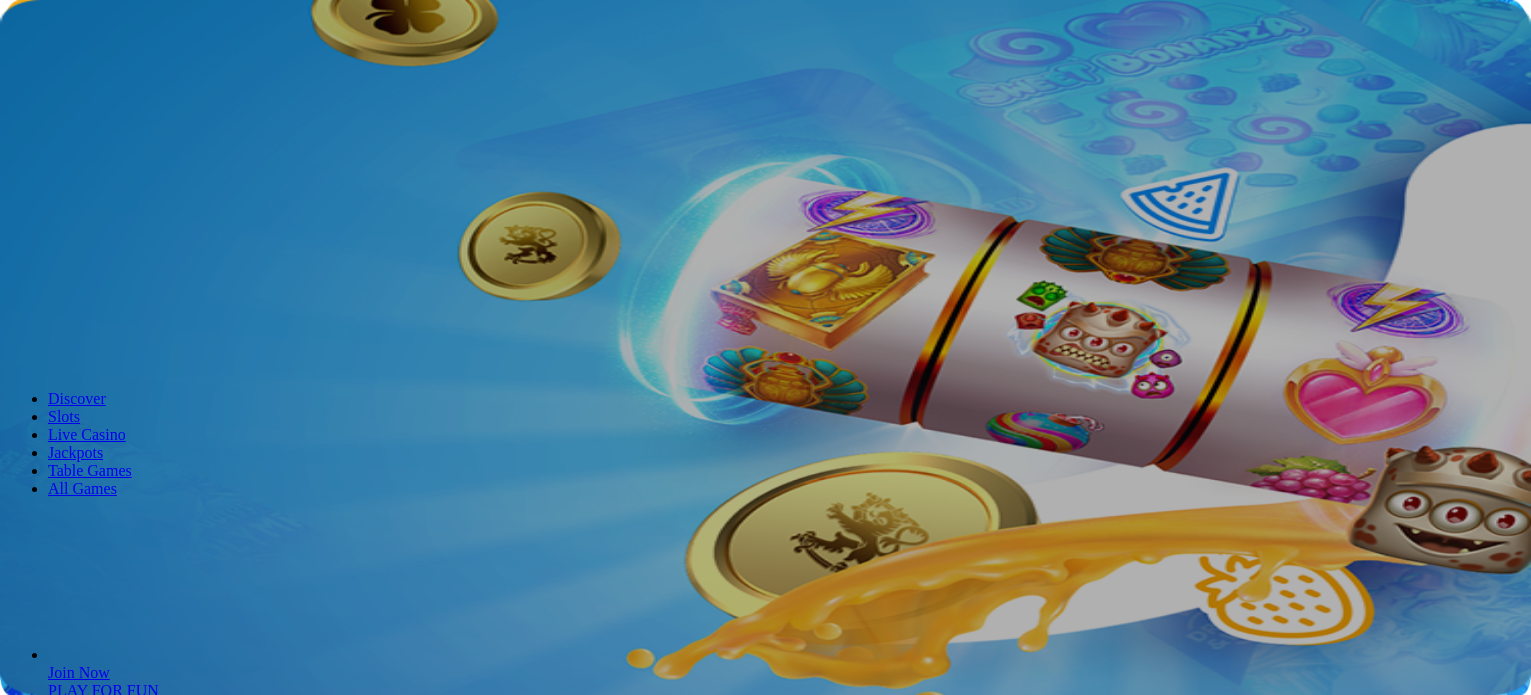 scroll, scrollTop: 0, scrollLeft: 0, axis: both 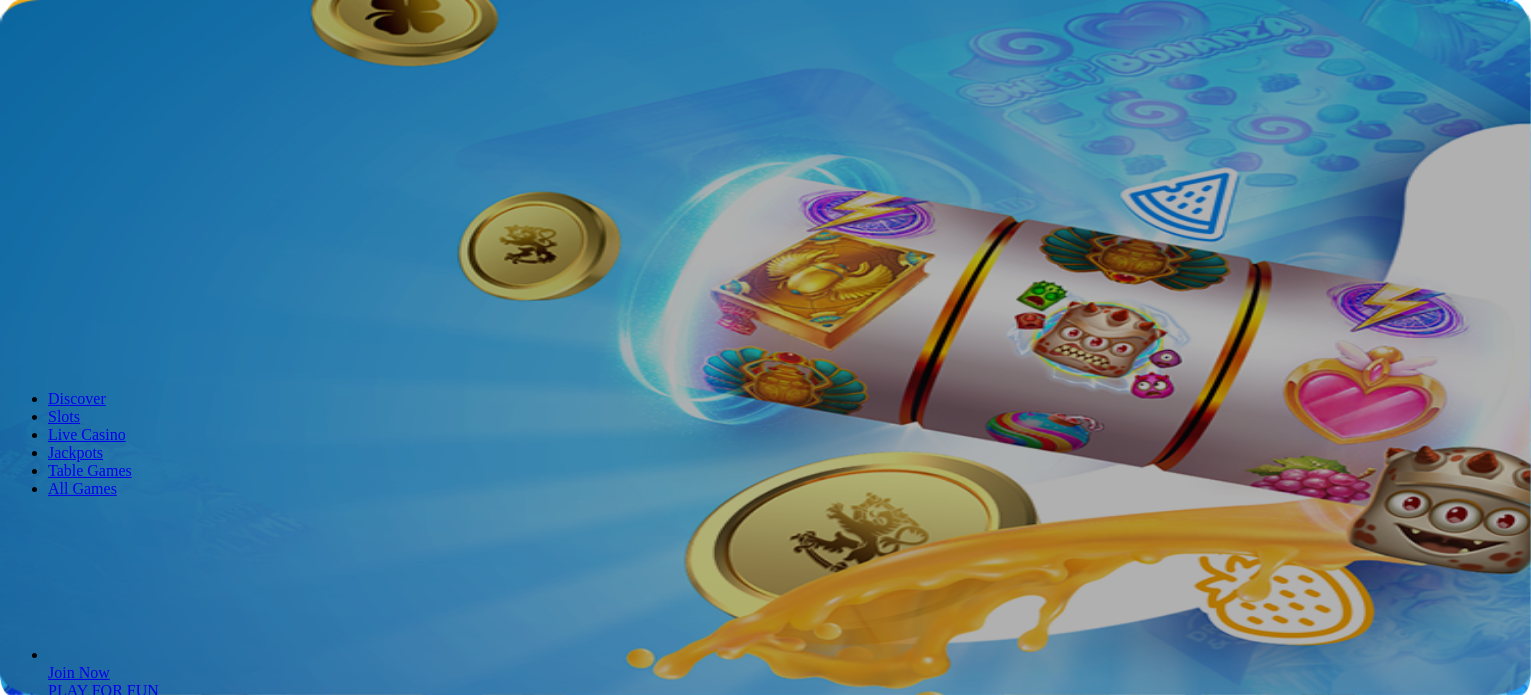 click on "Join Now" at bounding box center [43, 72] 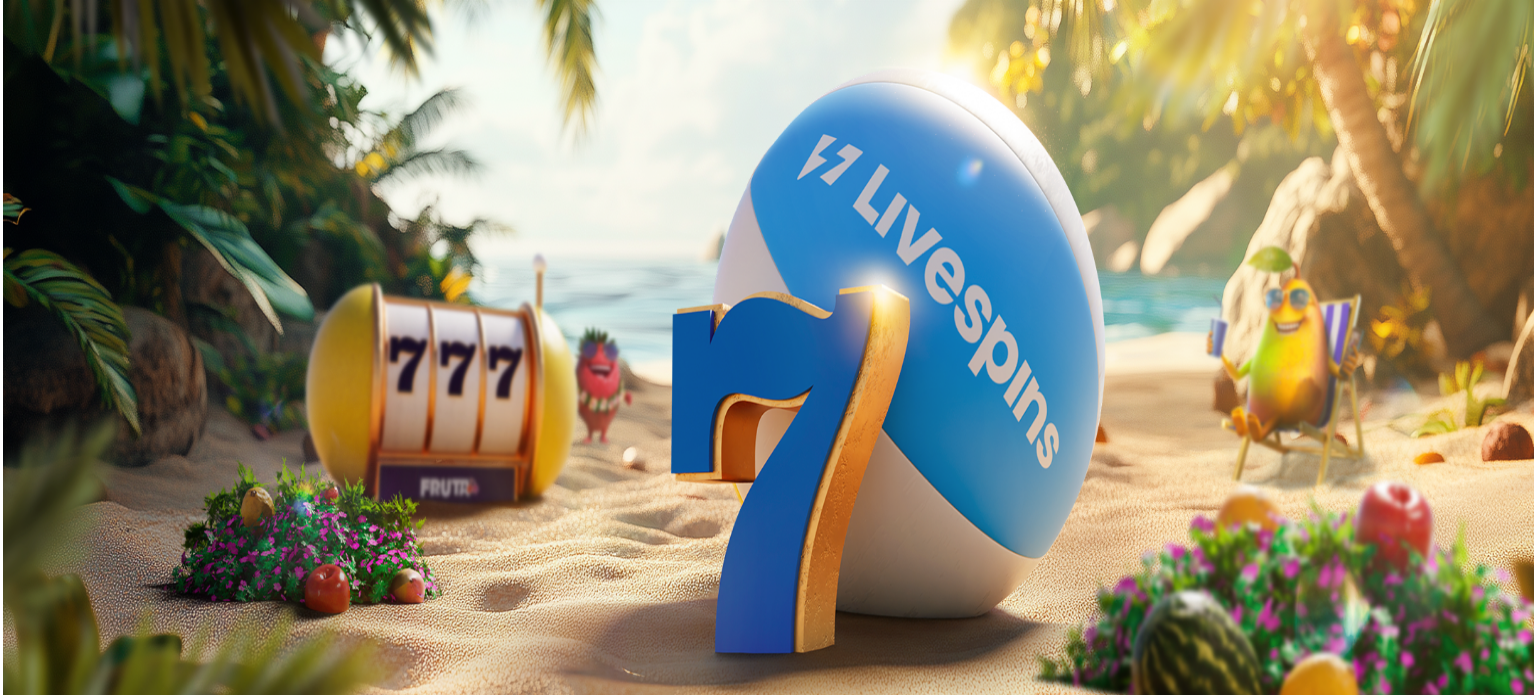 scroll, scrollTop: 0, scrollLeft: 0, axis: both 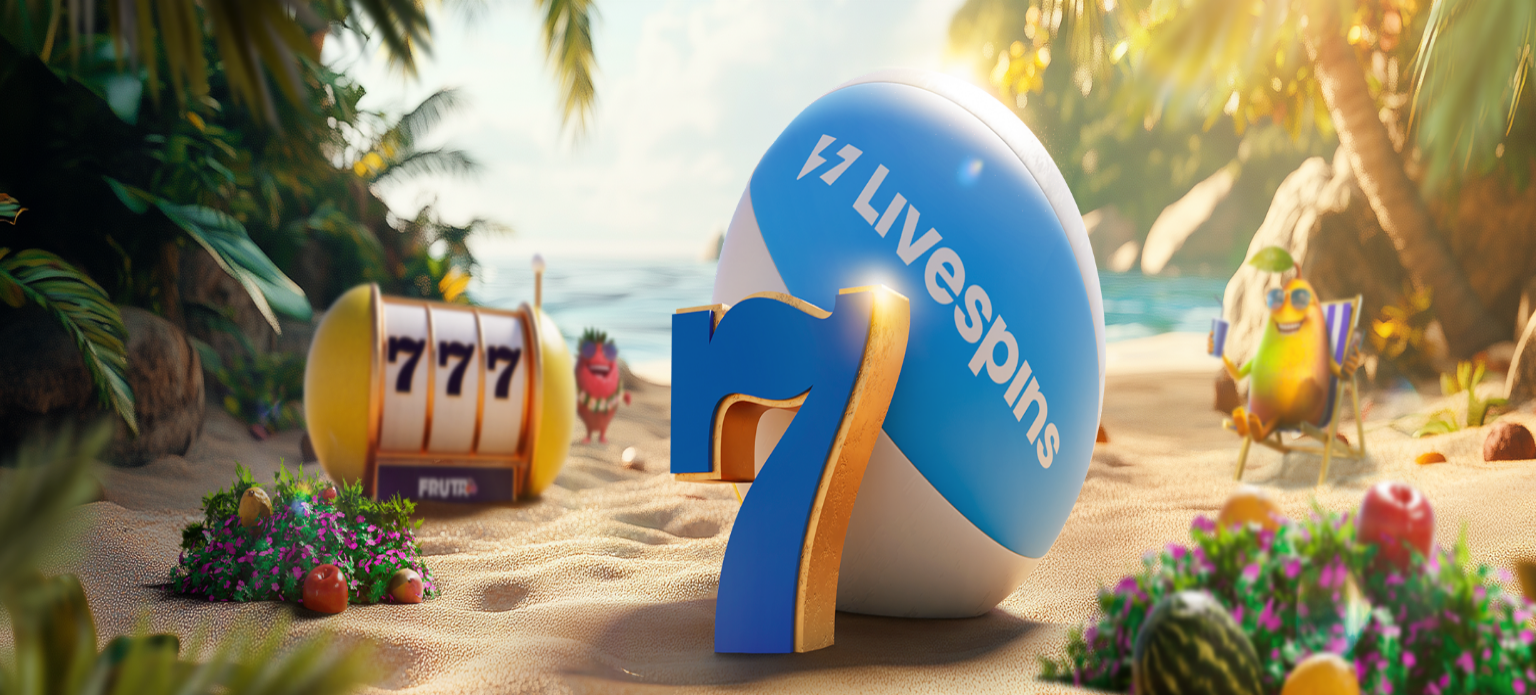 click on "***" at bounding box center [79, 468] 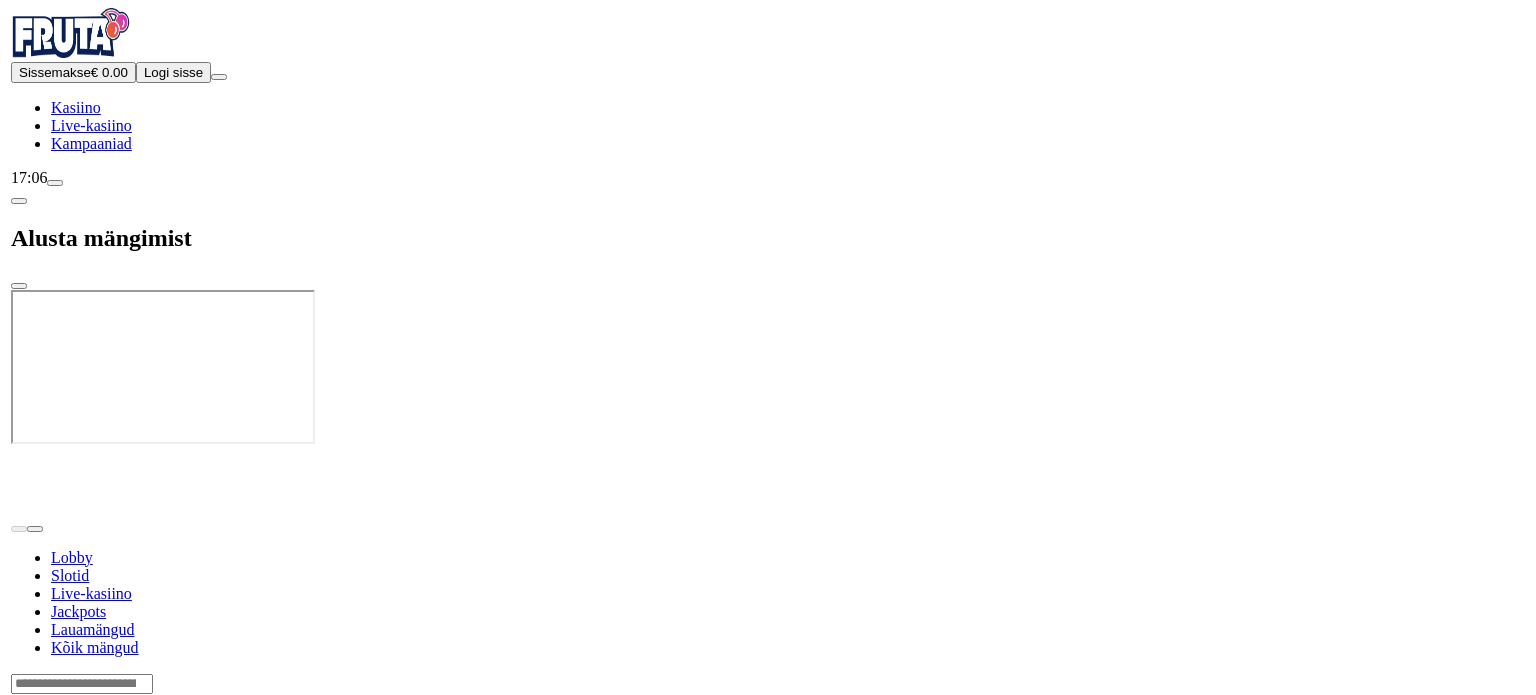 scroll, scrollTop: 0, scrollLeft: 0, axis: both 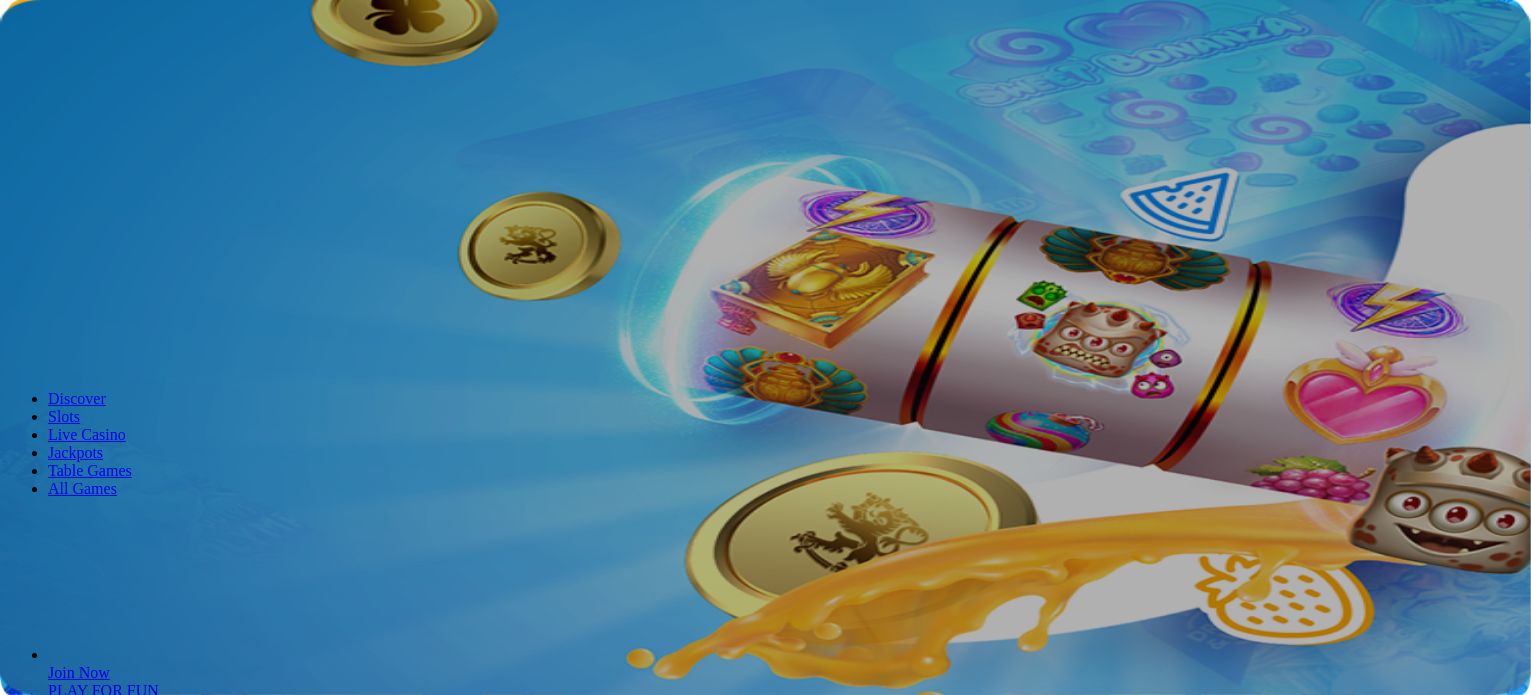 click on "Join Now" at bounding box center (43, 72) 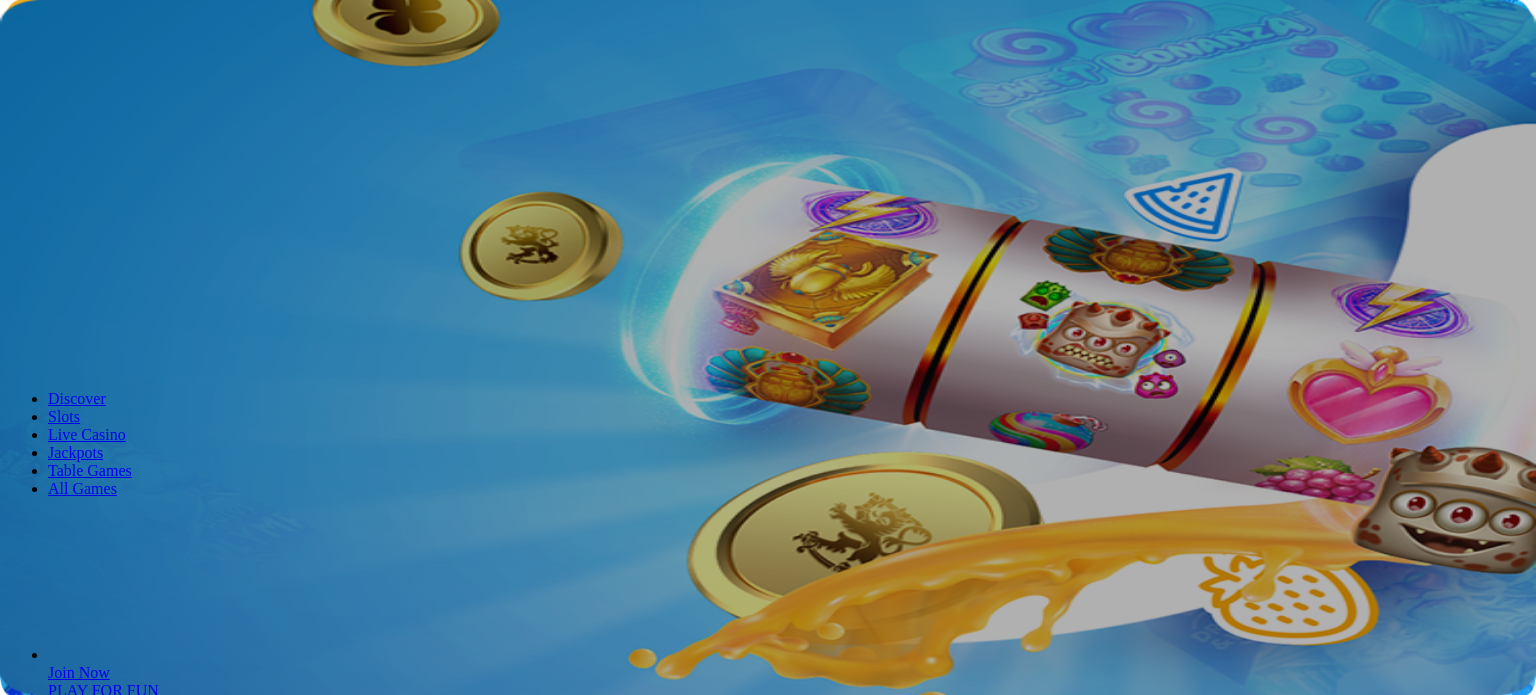 click on "OK" at bounding box center (25, 6071) 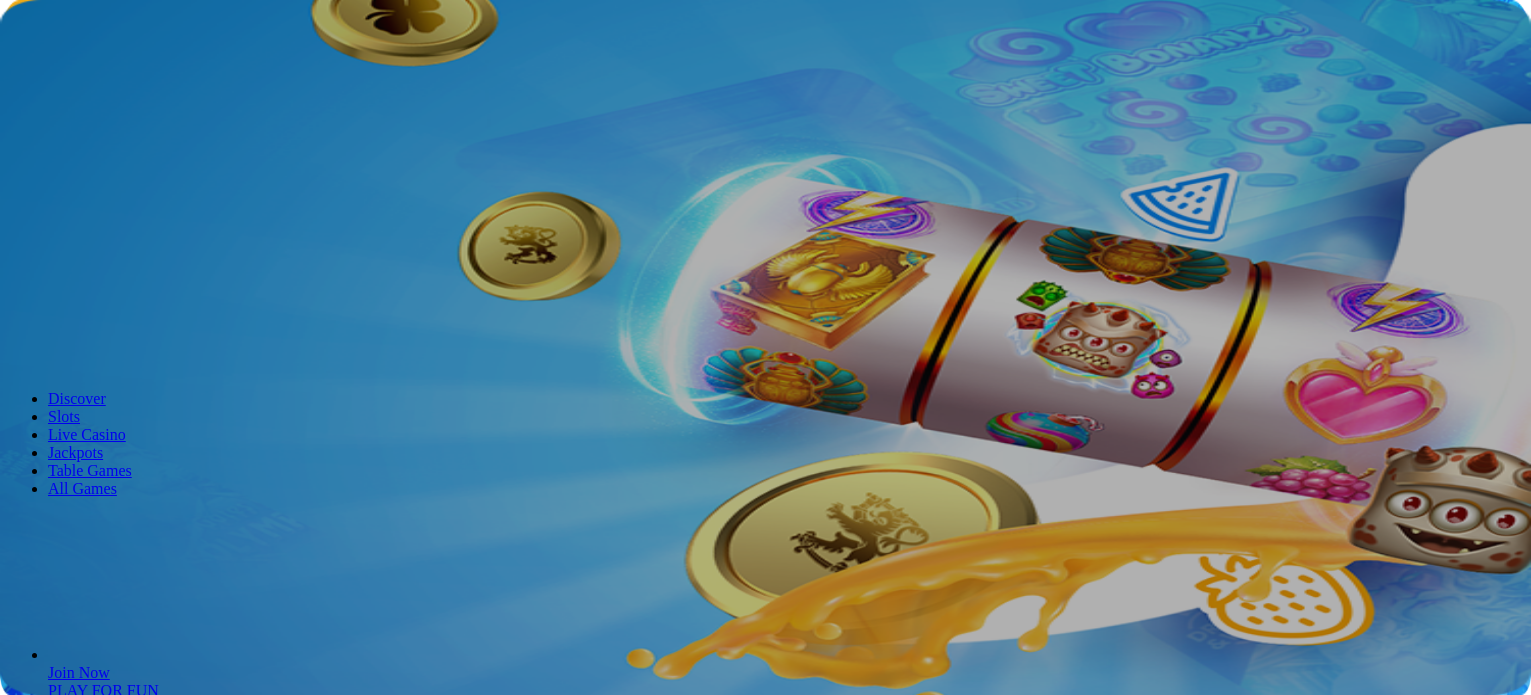 scroll, scrollTop: 0, scrollLeft: 0, axis: both 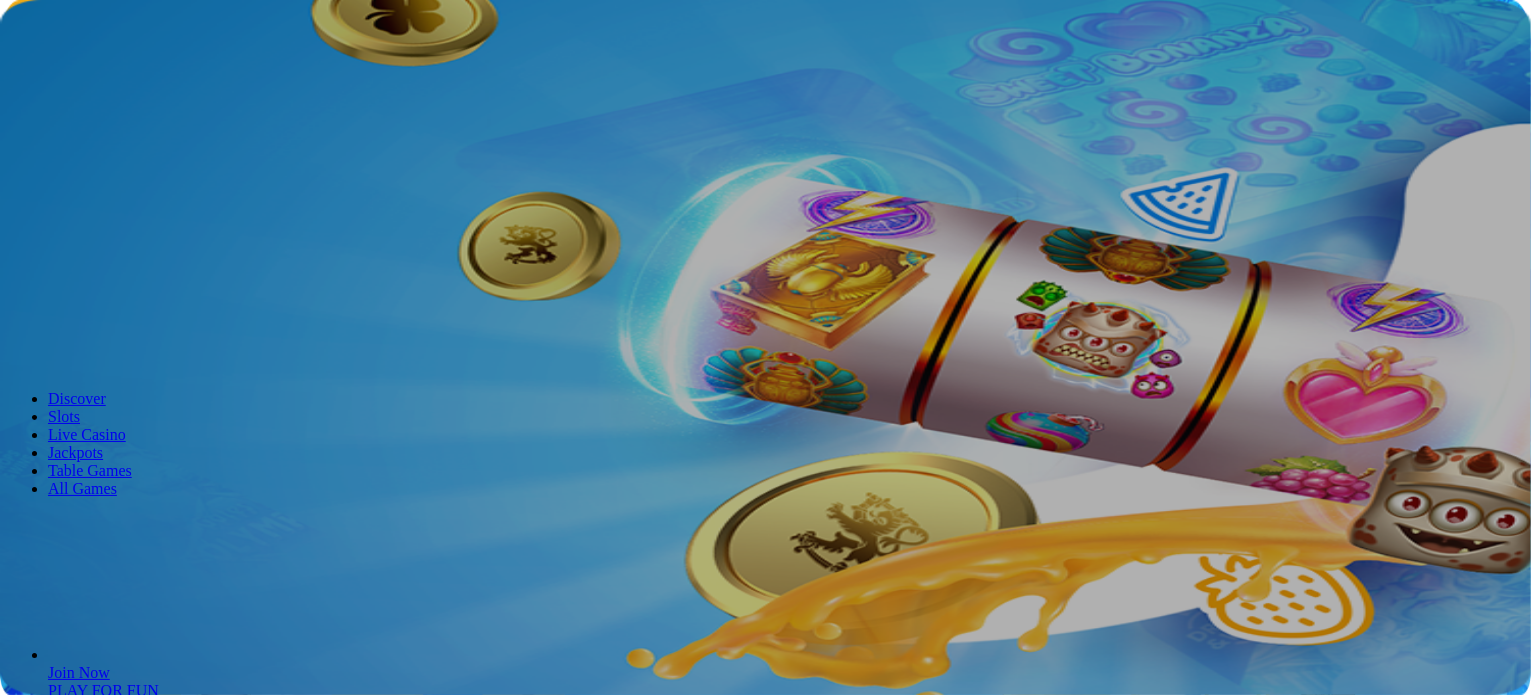 click on "Join Now" at bounding box center (43, 72) 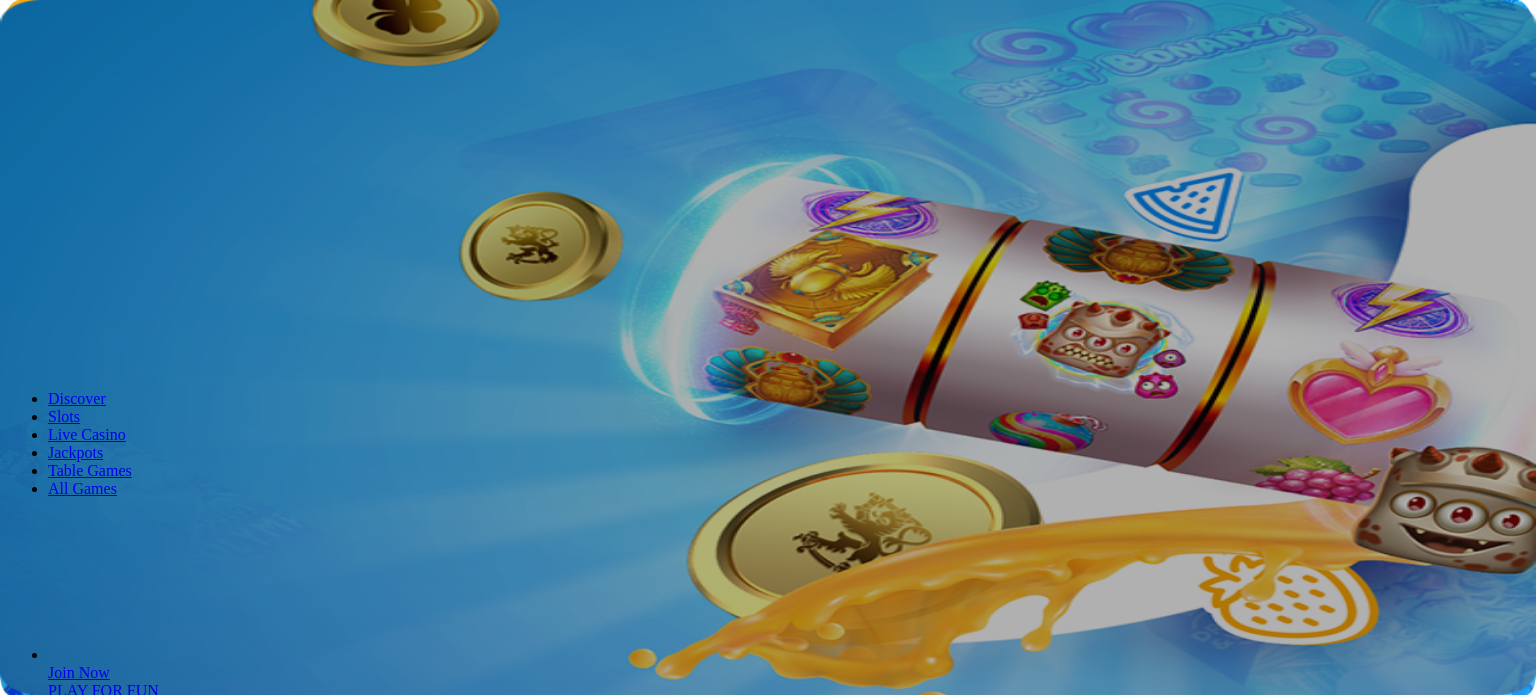 click on "OK" at bounding box center (25, 6071) 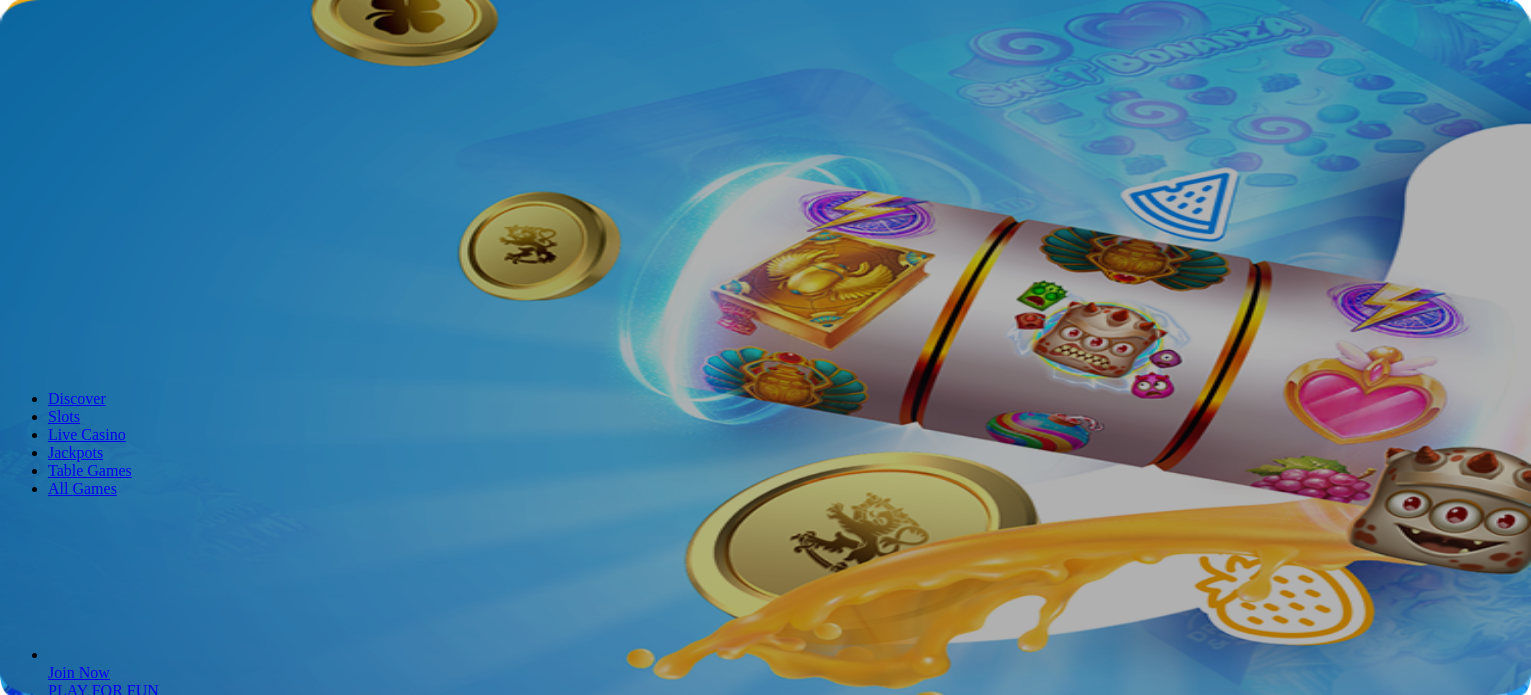 scroll, scrollTop: 0, scrollLeft: 0, axis: both 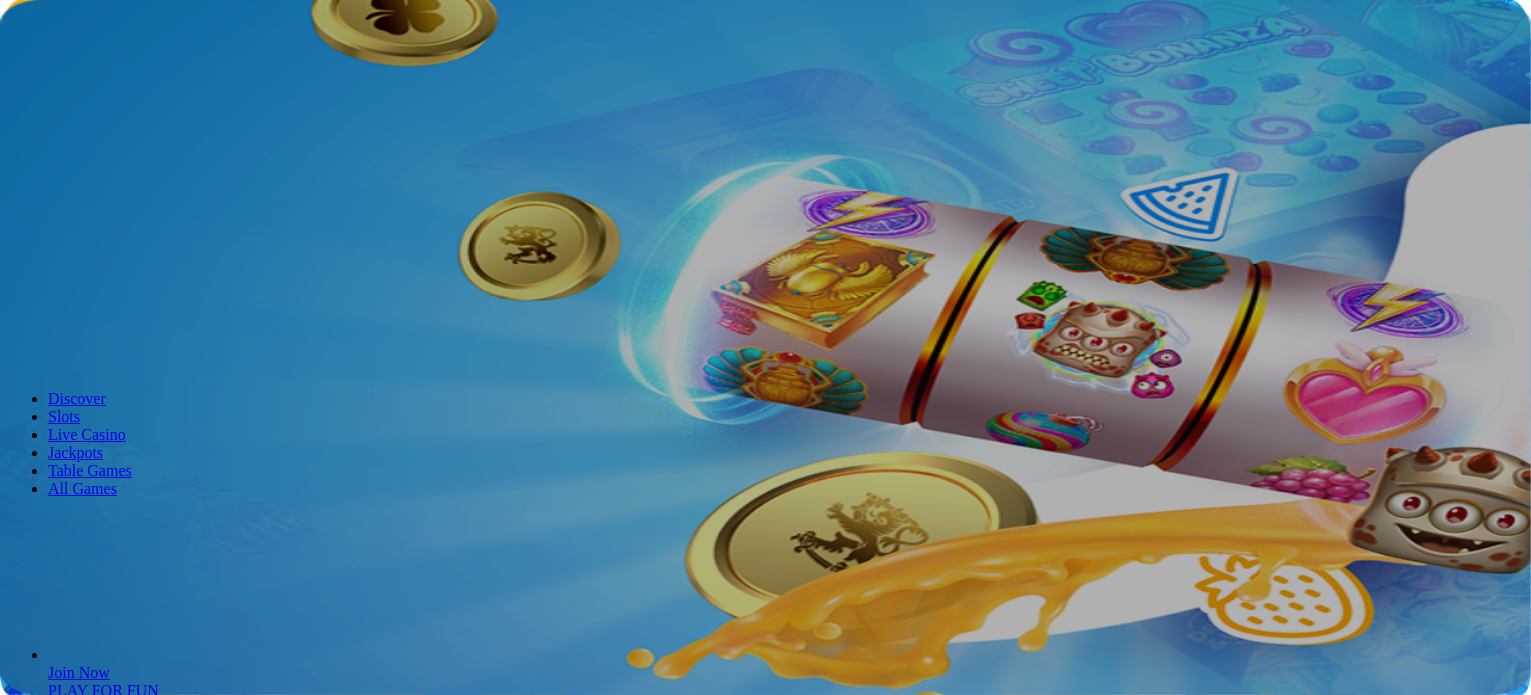 click on "Join Now" at bounding box center (43, 72) 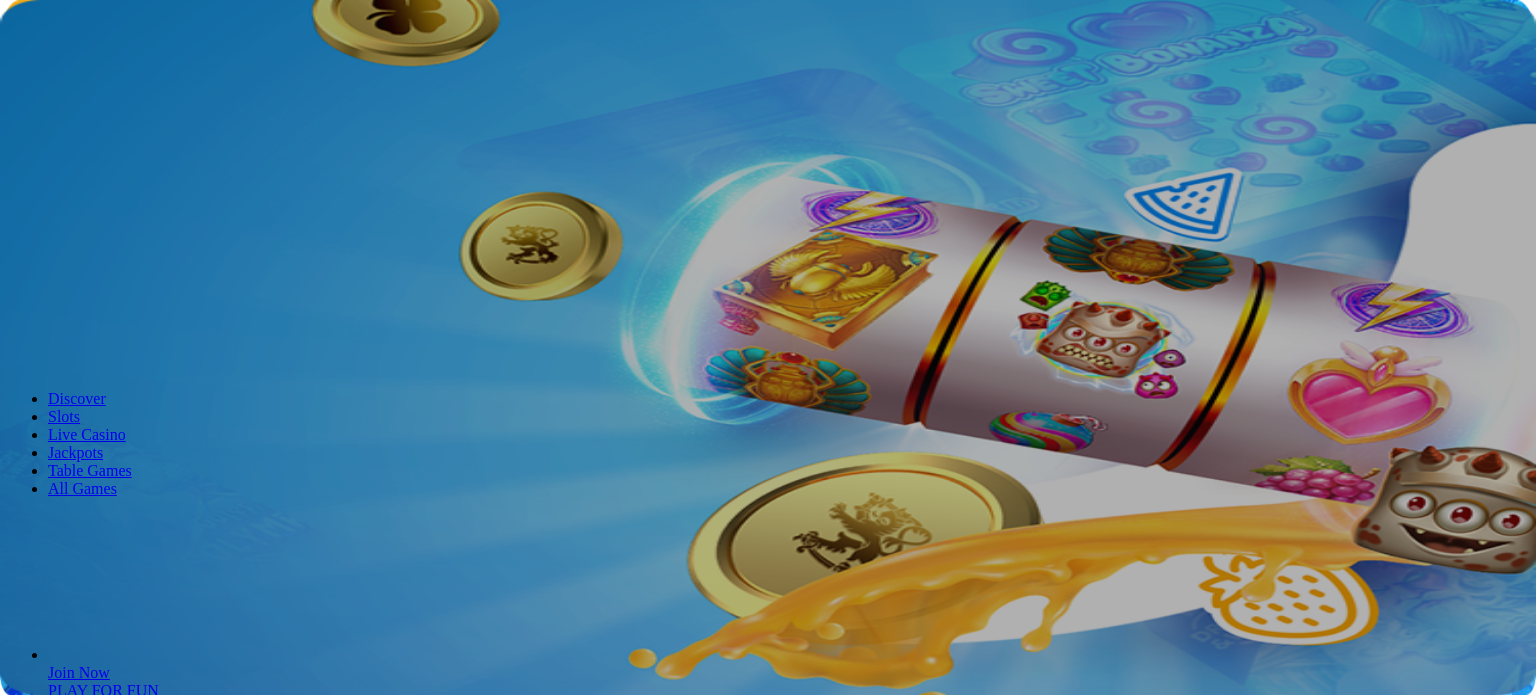 click on "OK" at bounding box center [25, 6071] 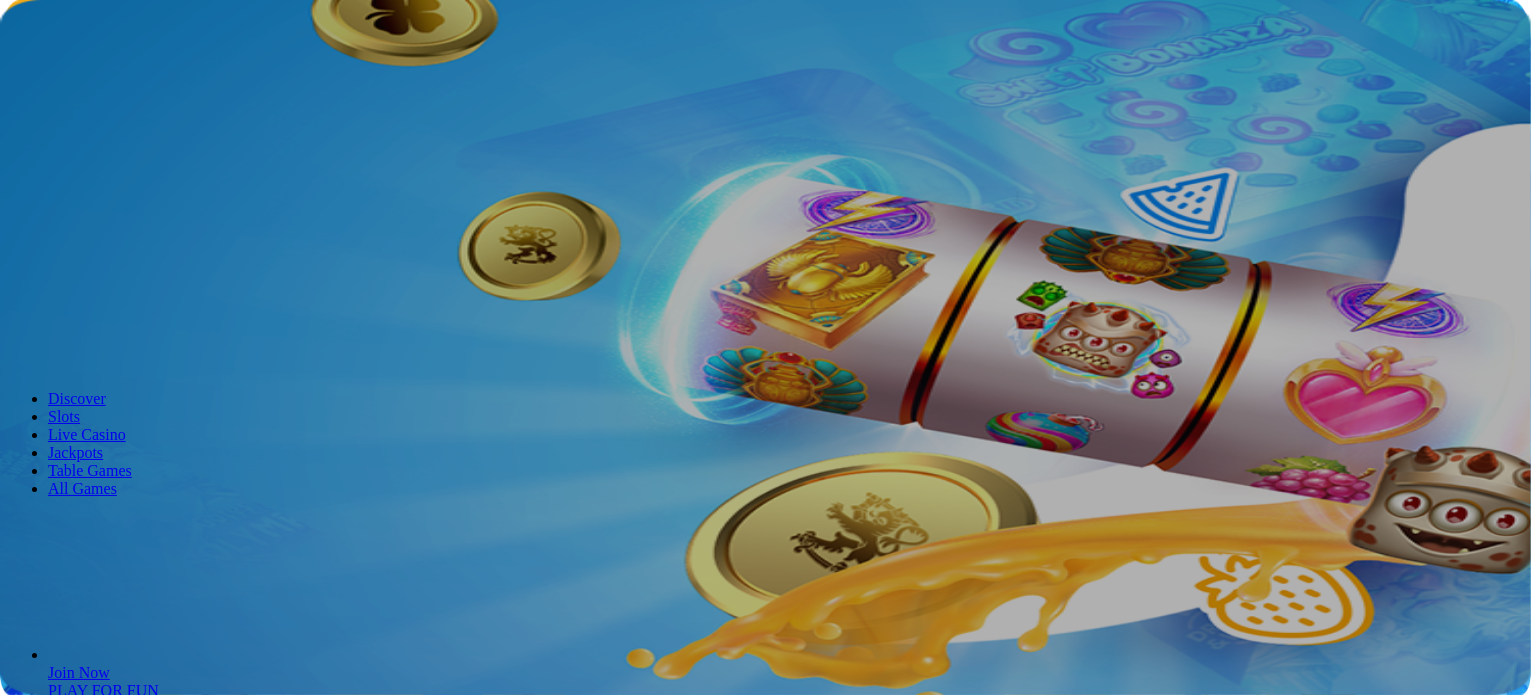 click on "Join Now Log in Casino Live Casino Promotions" at bounding box center (765, 107) 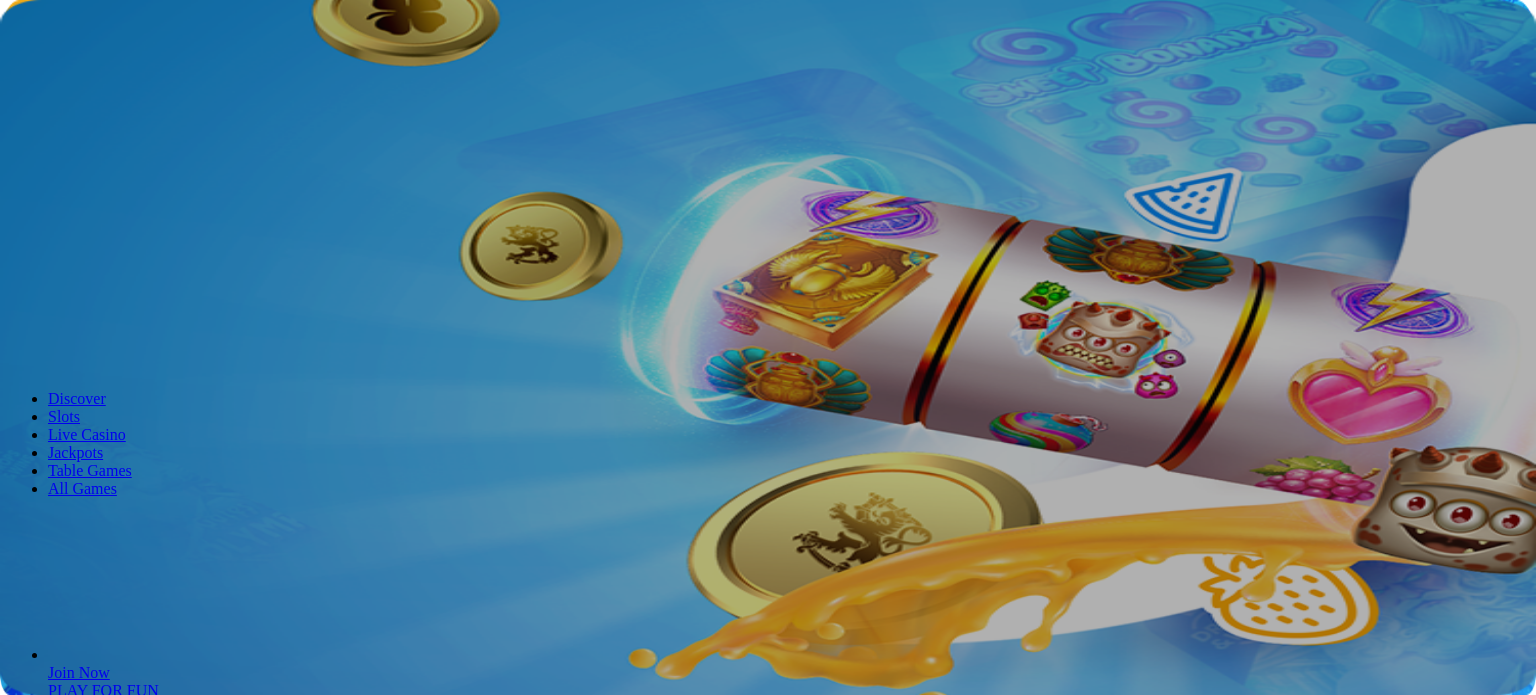 click on "OK" at bounding box center (25, 6071) 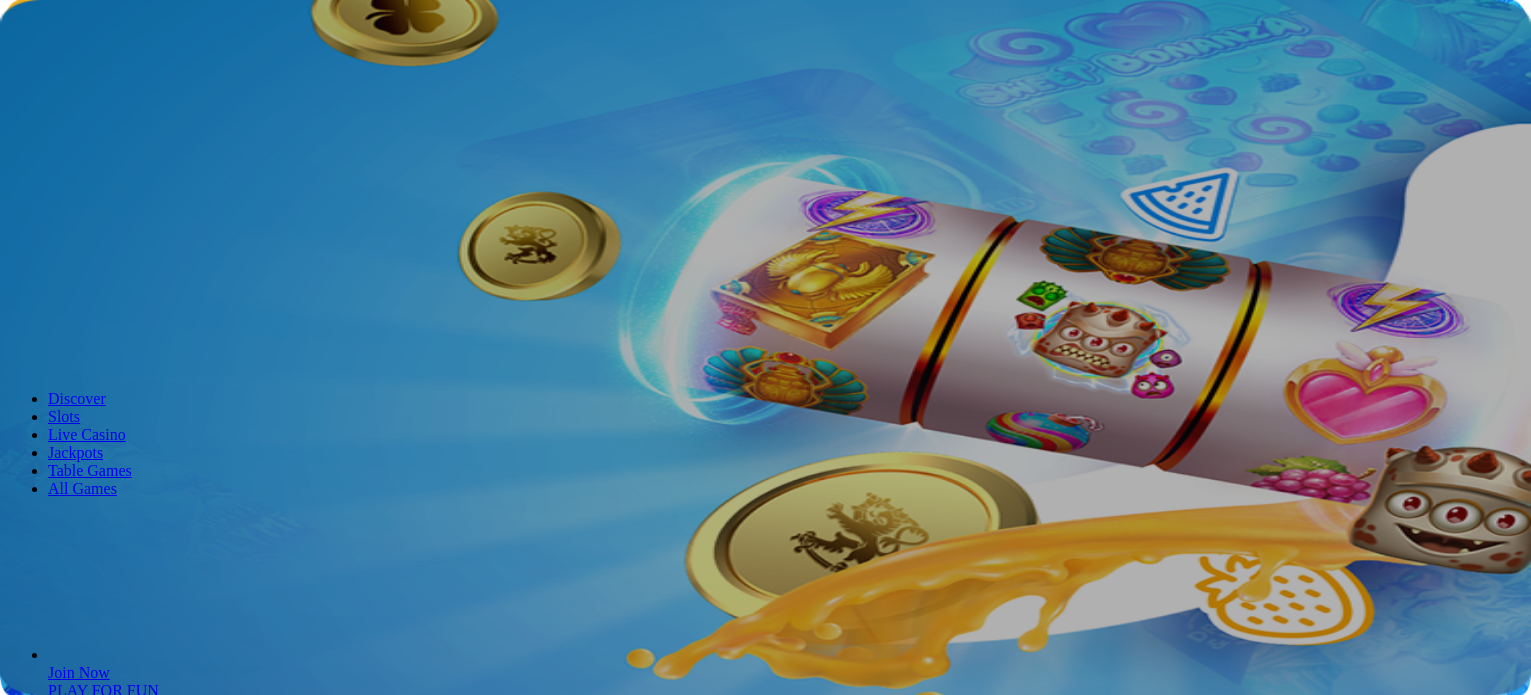 scroll, scrollTop: 0, scrollLeft: 0, axis: both 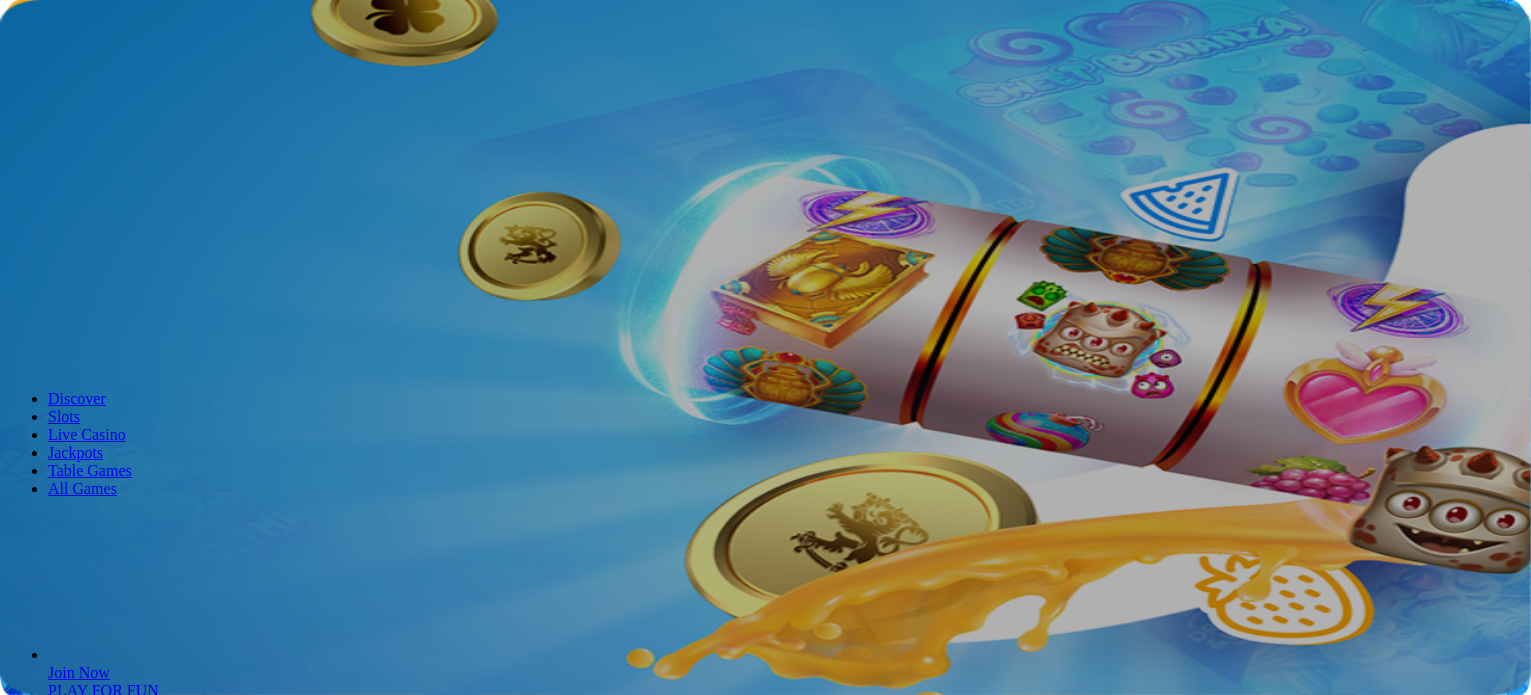 click on "Join Now" at bounding box center [43, 72] 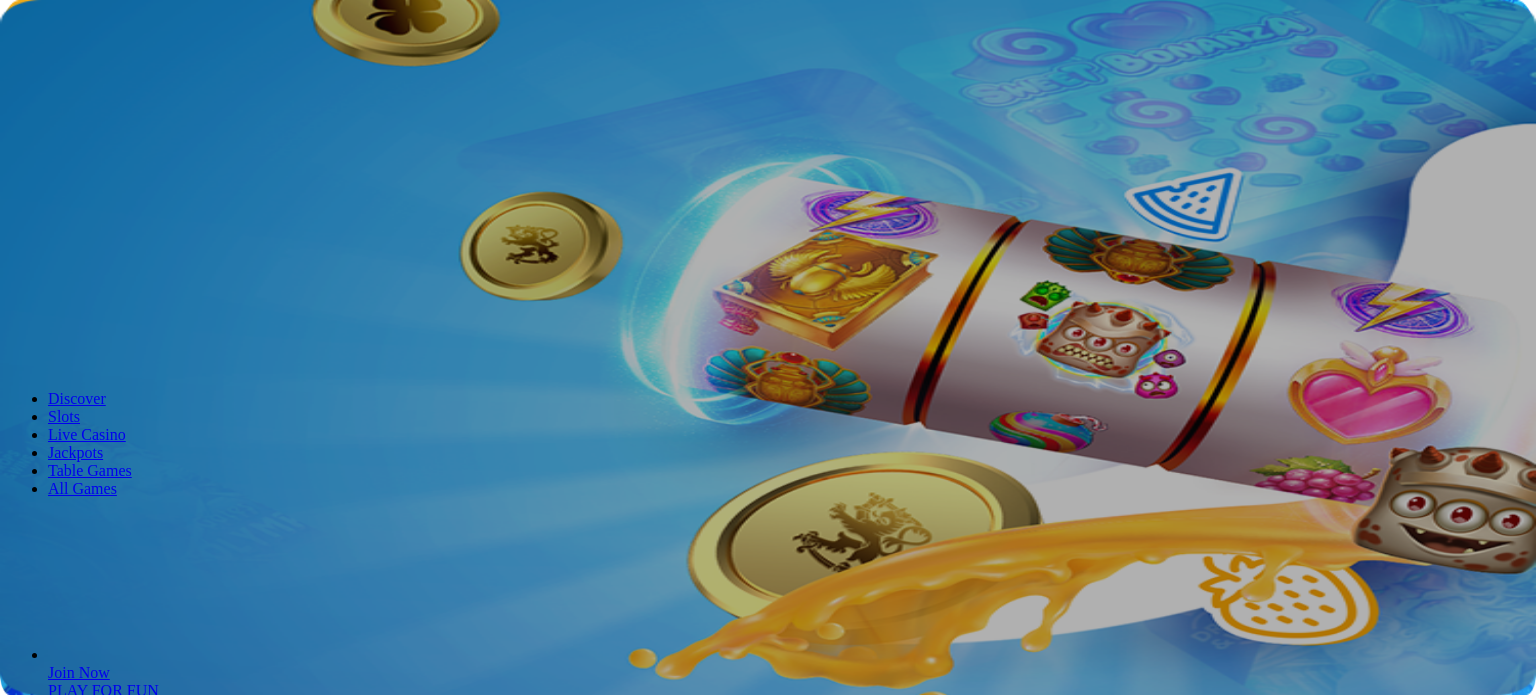 click on "OK" at bounding box center (25, 6071) 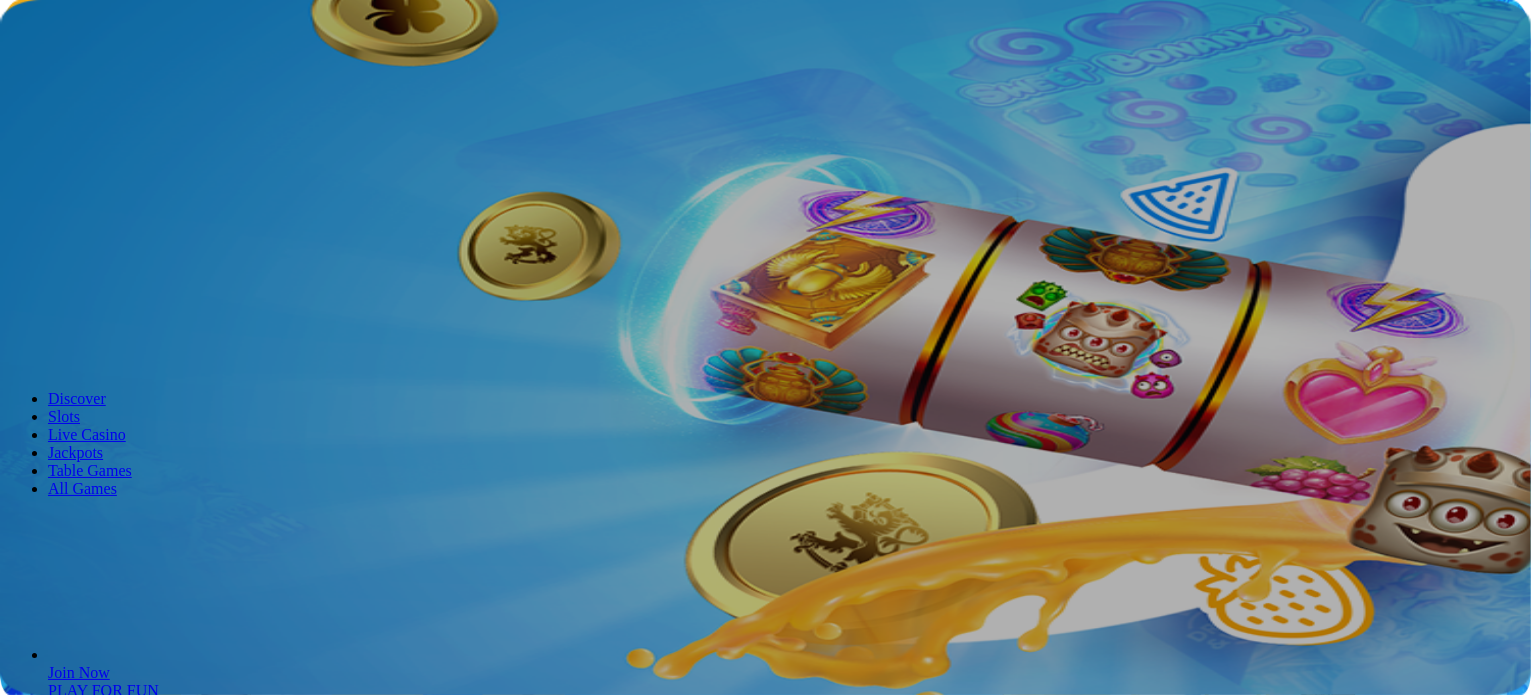 click on "Join Now" at bounding box center [43, 72] 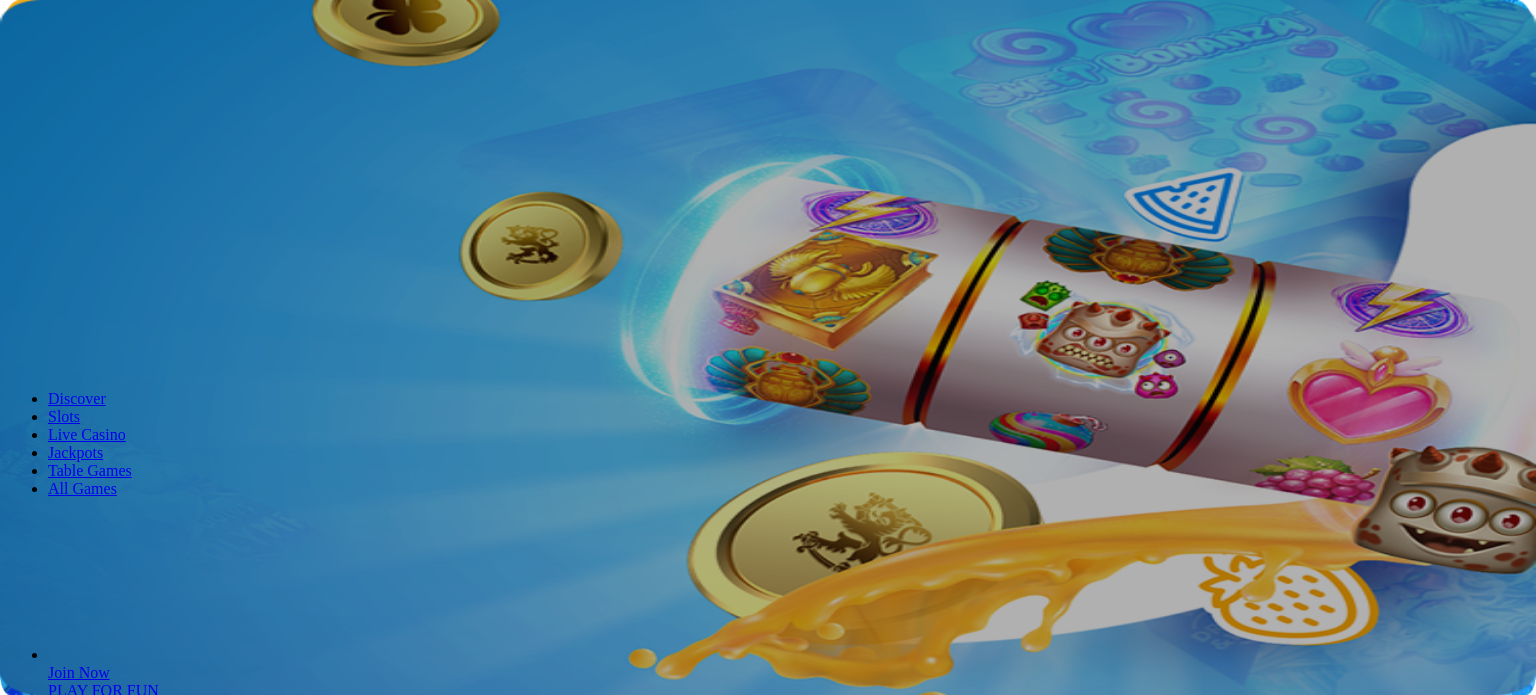 click on "OK" at bounding box center [25, 6071] 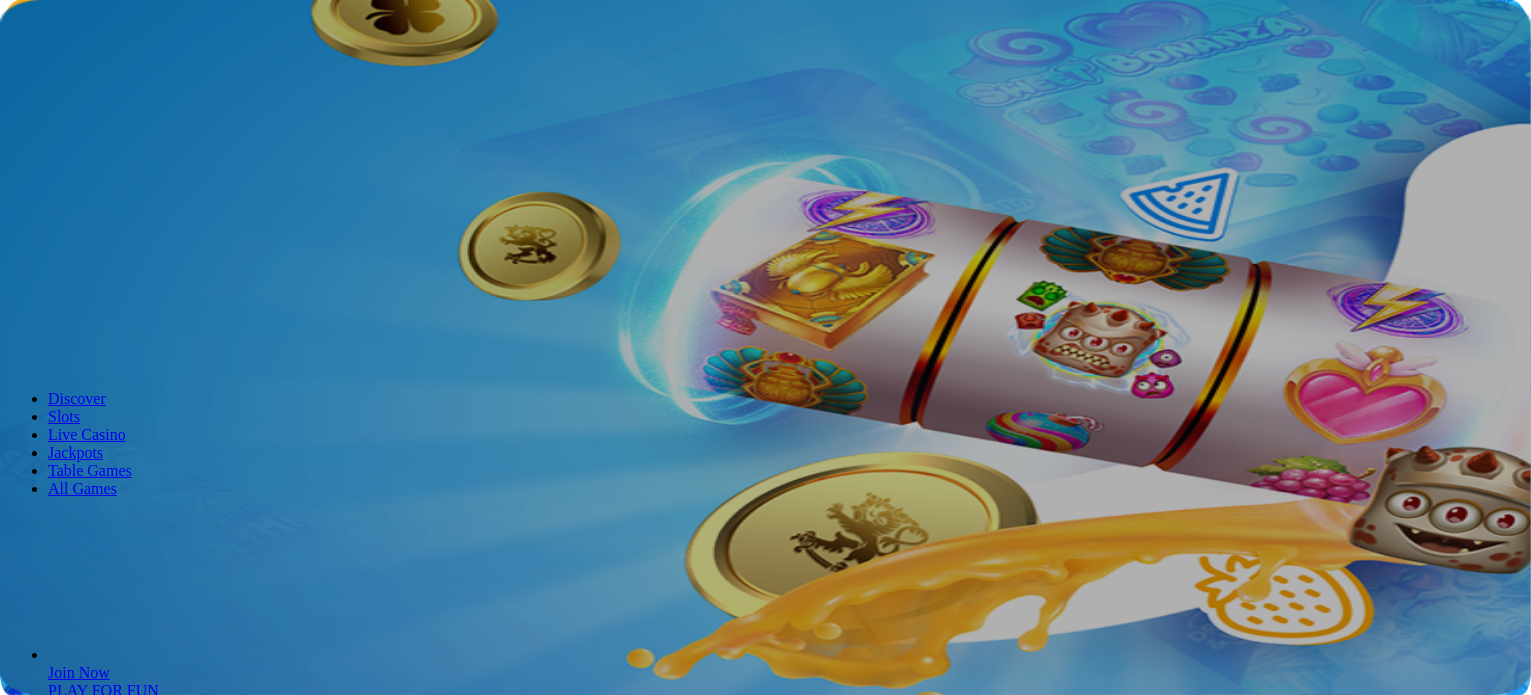 click on "Join Now" at bounding box center (43, 72) 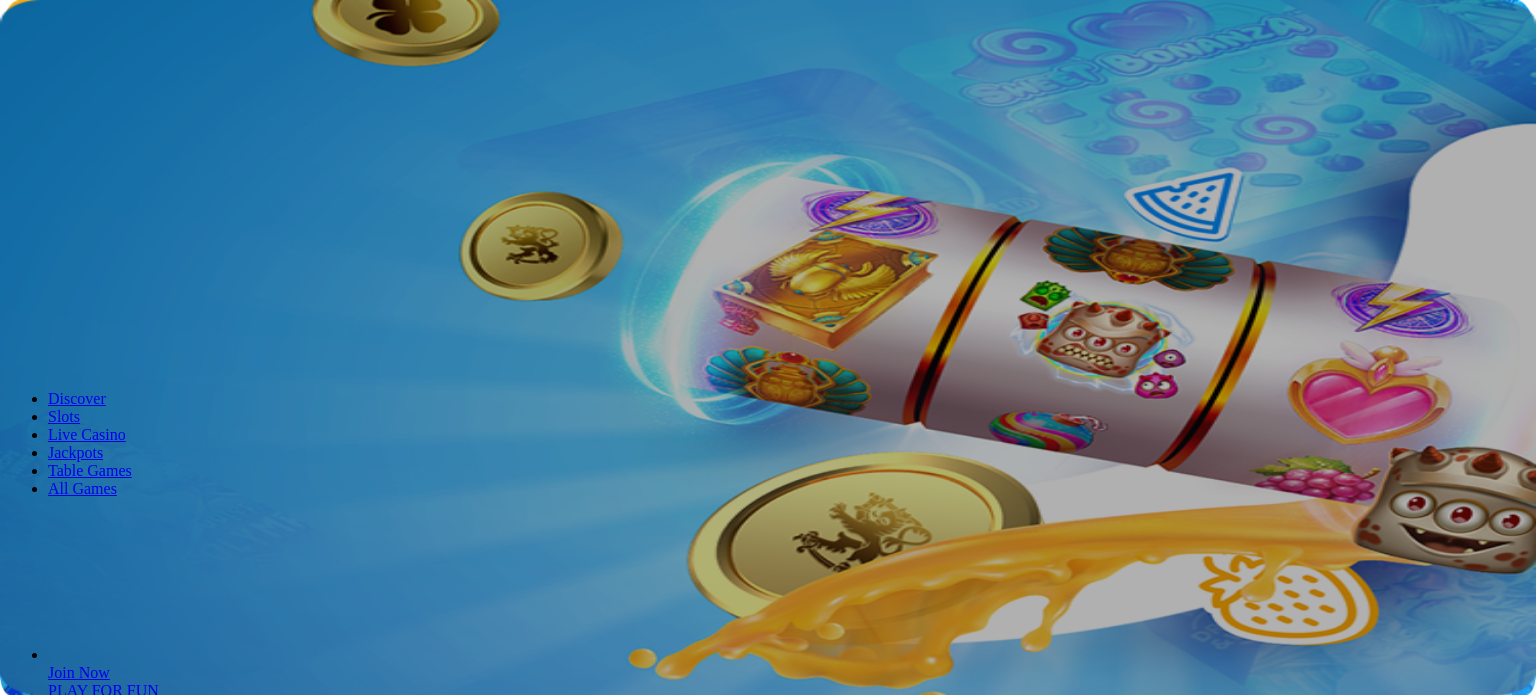 drag, startPoint x: 768, startPoint y: 407, endPoint x: 417, endPoint y: 135, distance: 444.05518 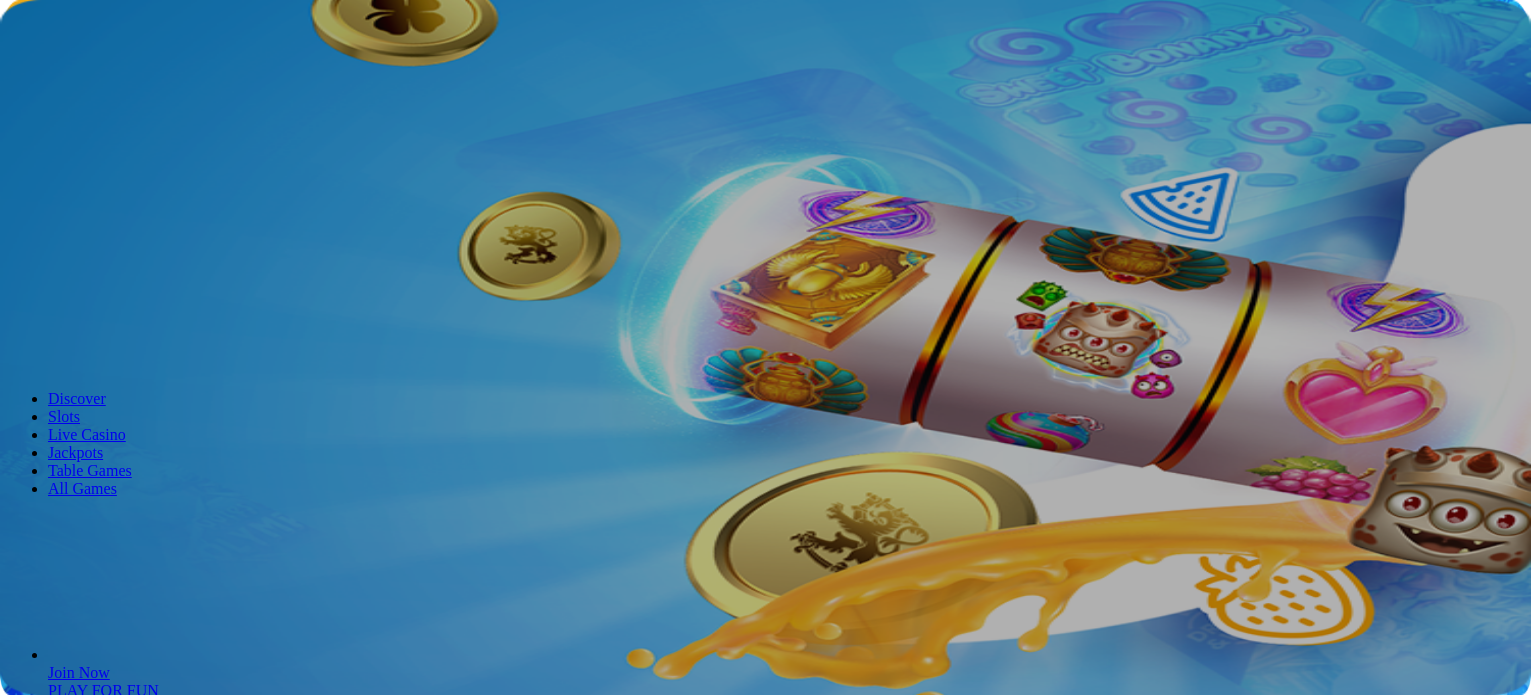 scroll, scrollTop: 0, scrollLeft: 0, axis: both 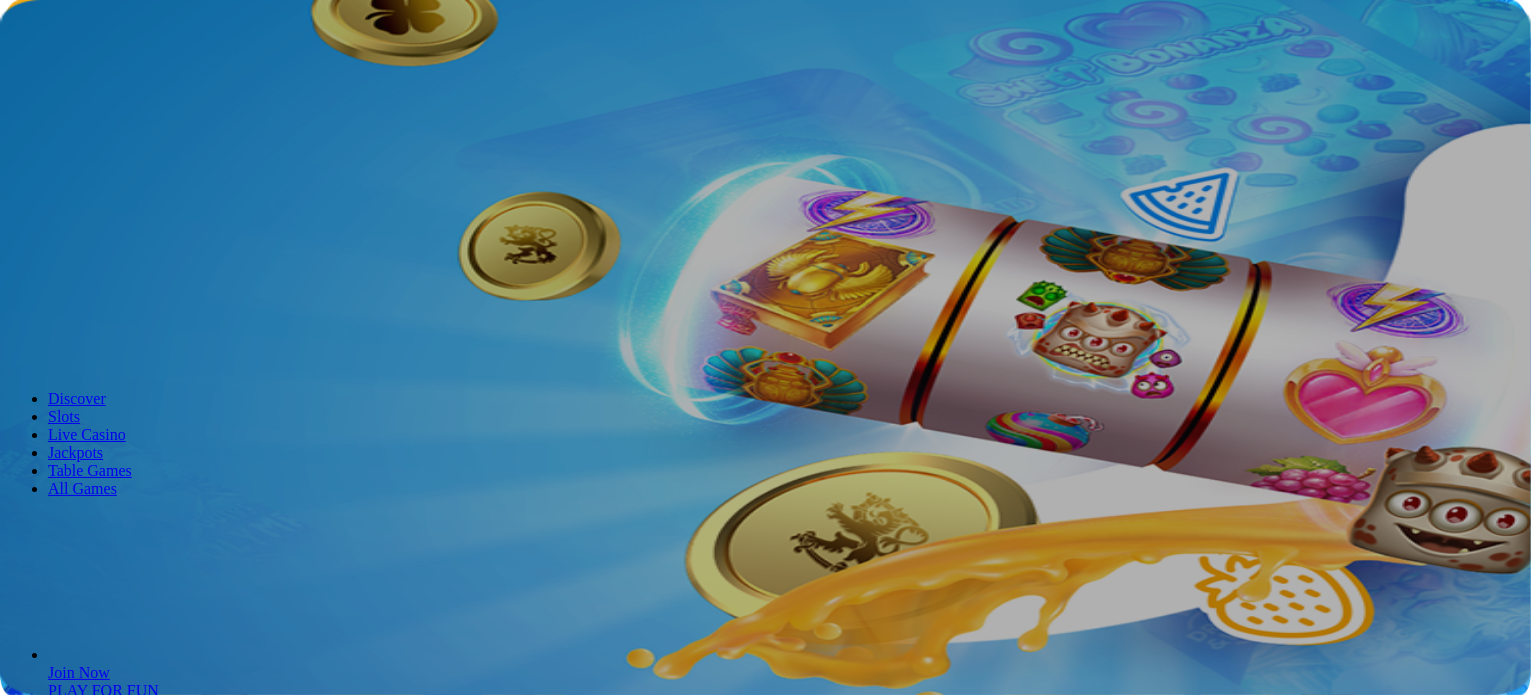 click on "Join Now" at bounding box center (43, 72) 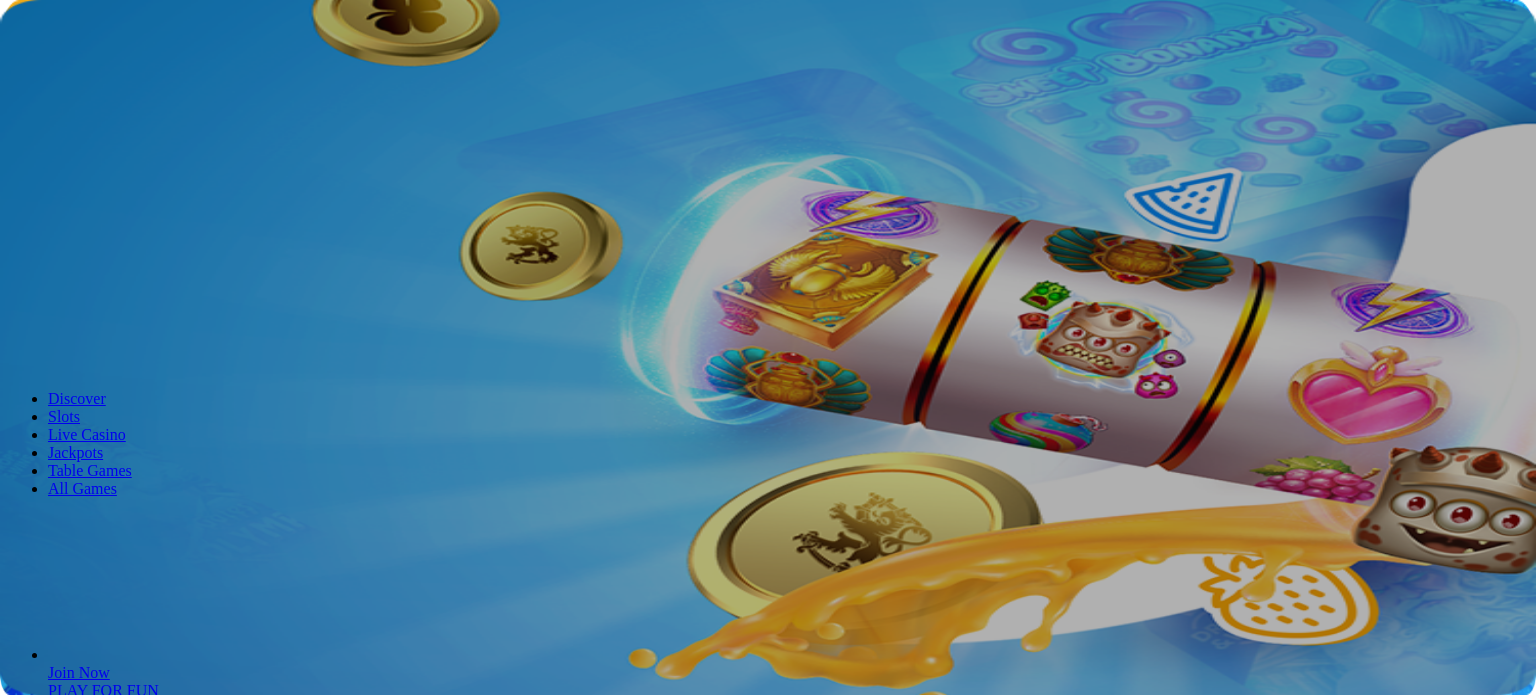 click on "OK" at bounding box center (25, 6071) 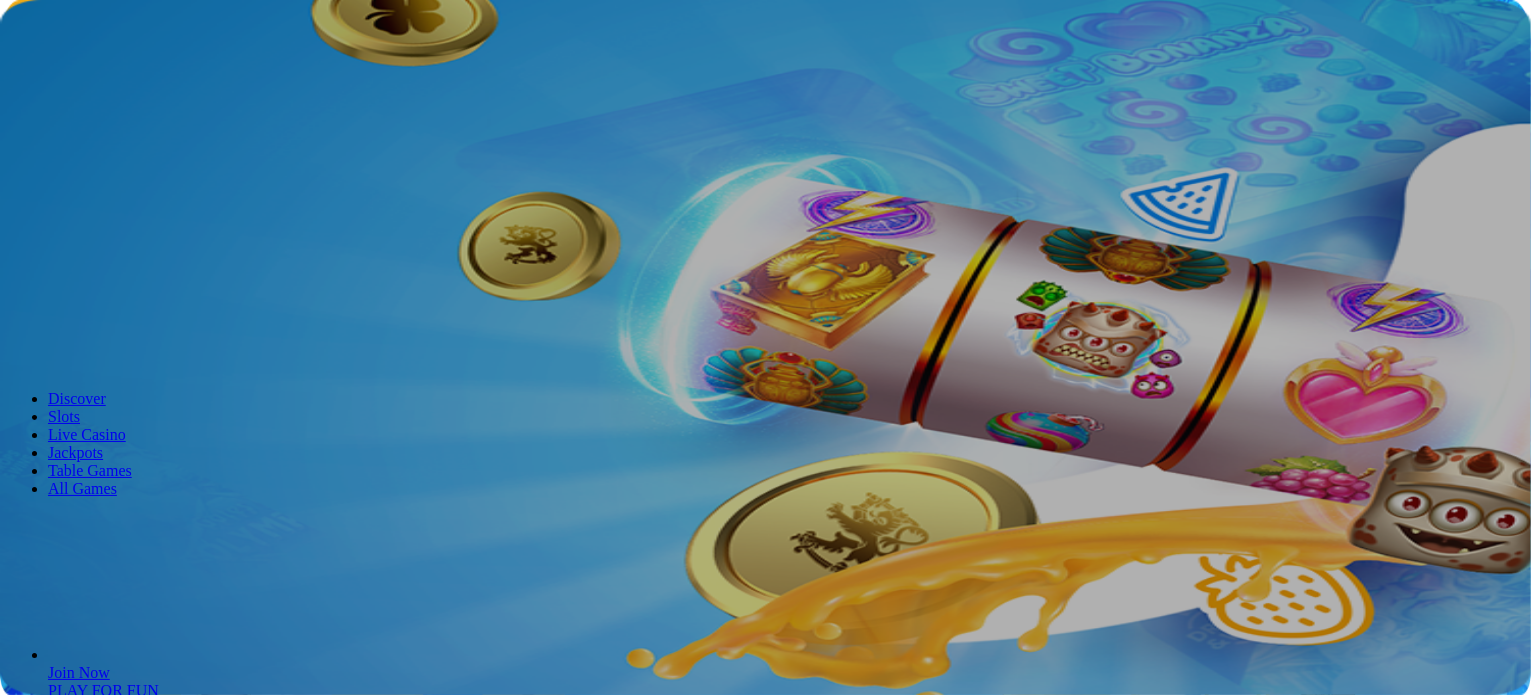 click on "Join Now" at bounding box center (43, 72) 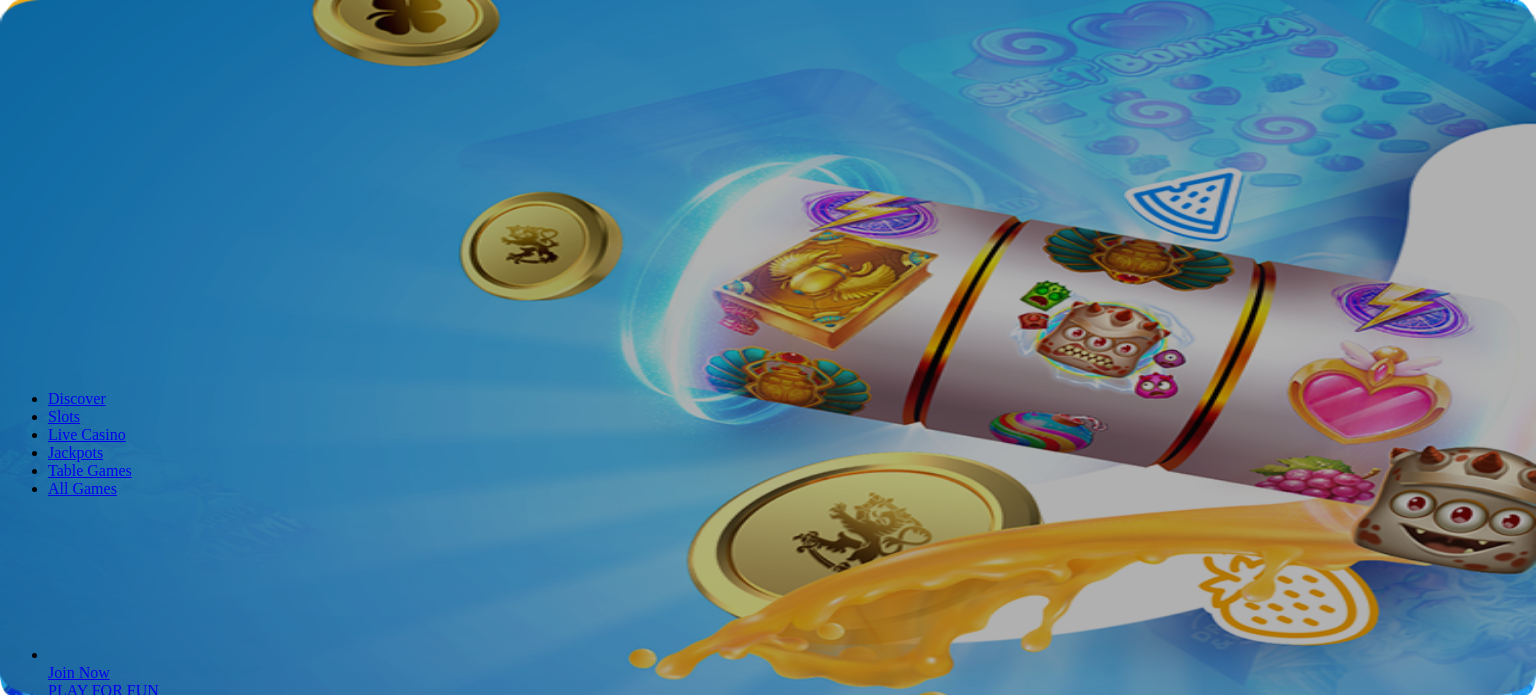 click on "OK" at bounding box center [25, 6071] 